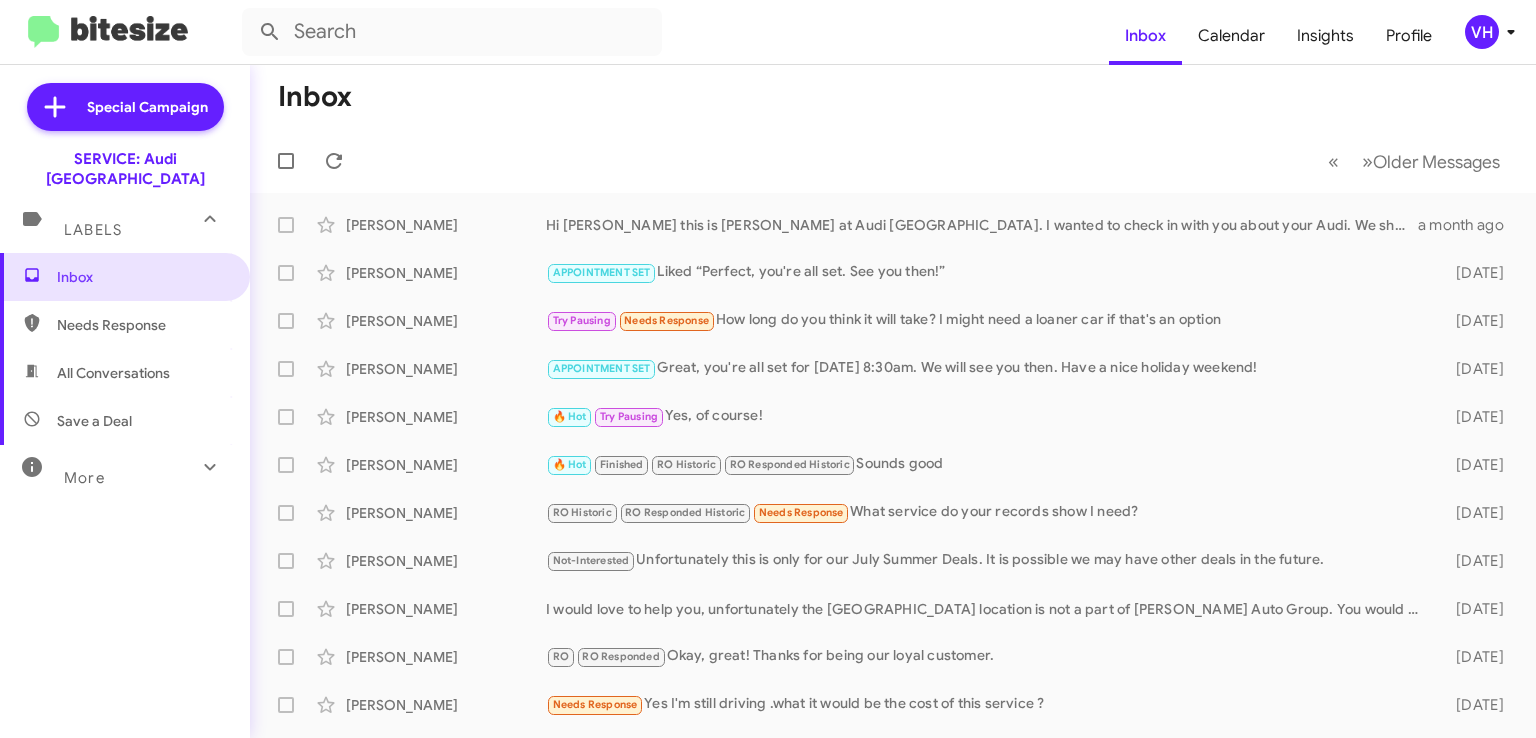 scroll, scrollTop: 0, scrollLeft: 0, axis: both 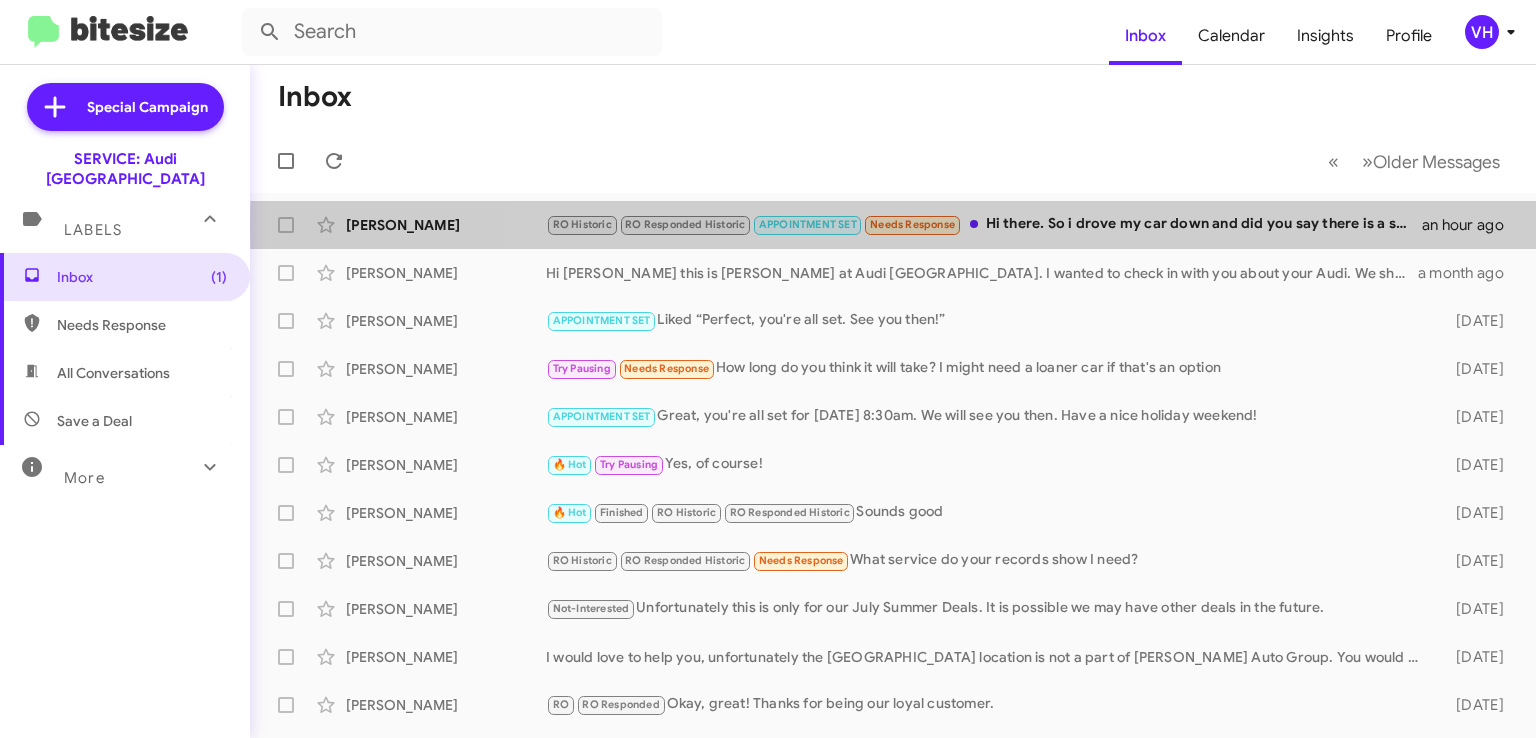 click on "RO Historic   RO Responded Historic   APPOINTMENT SET   Needs Response   Hi there.  So i drove my car down and did you say there is a shuttle?" 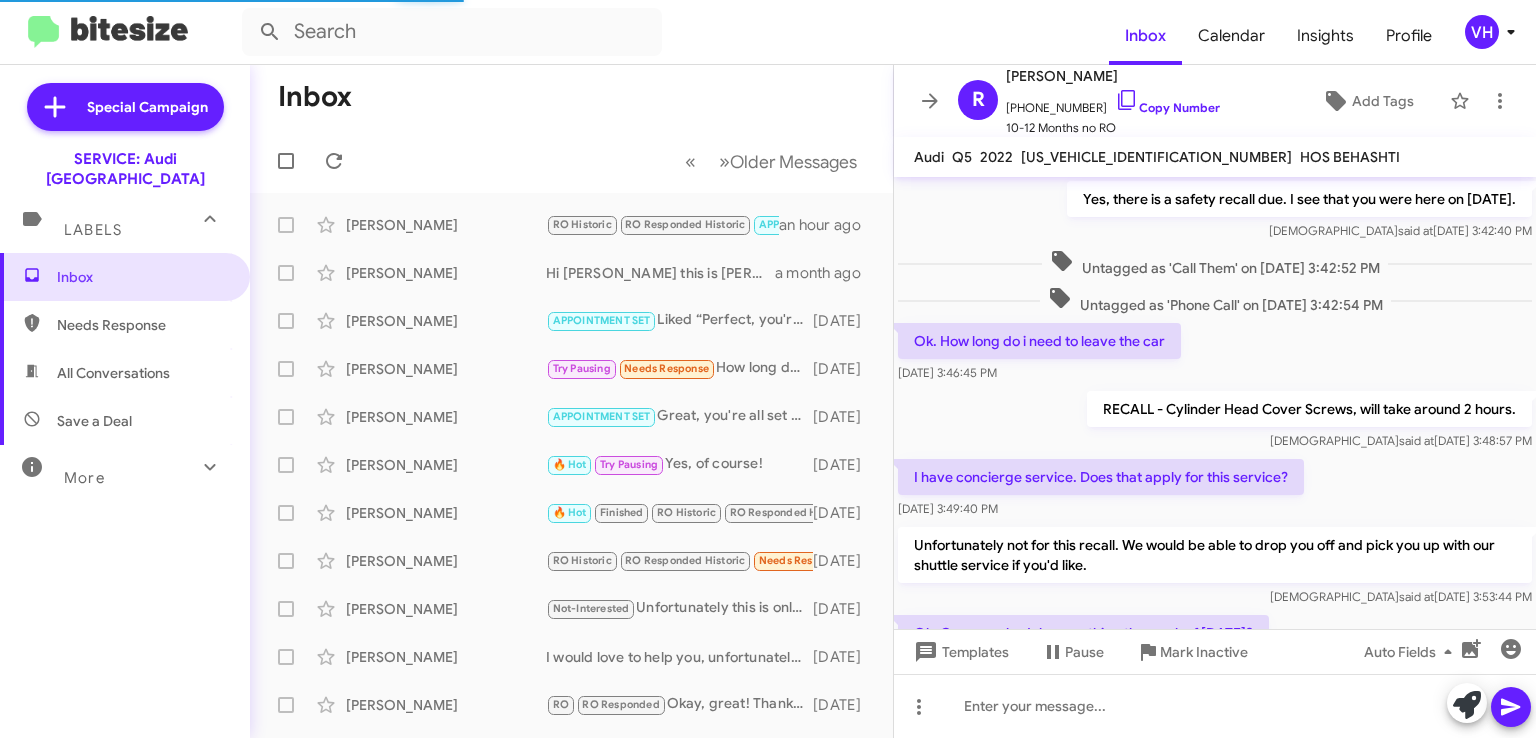 scroll, scrollTop: 876, scrollLeft: 0, axis: vertical 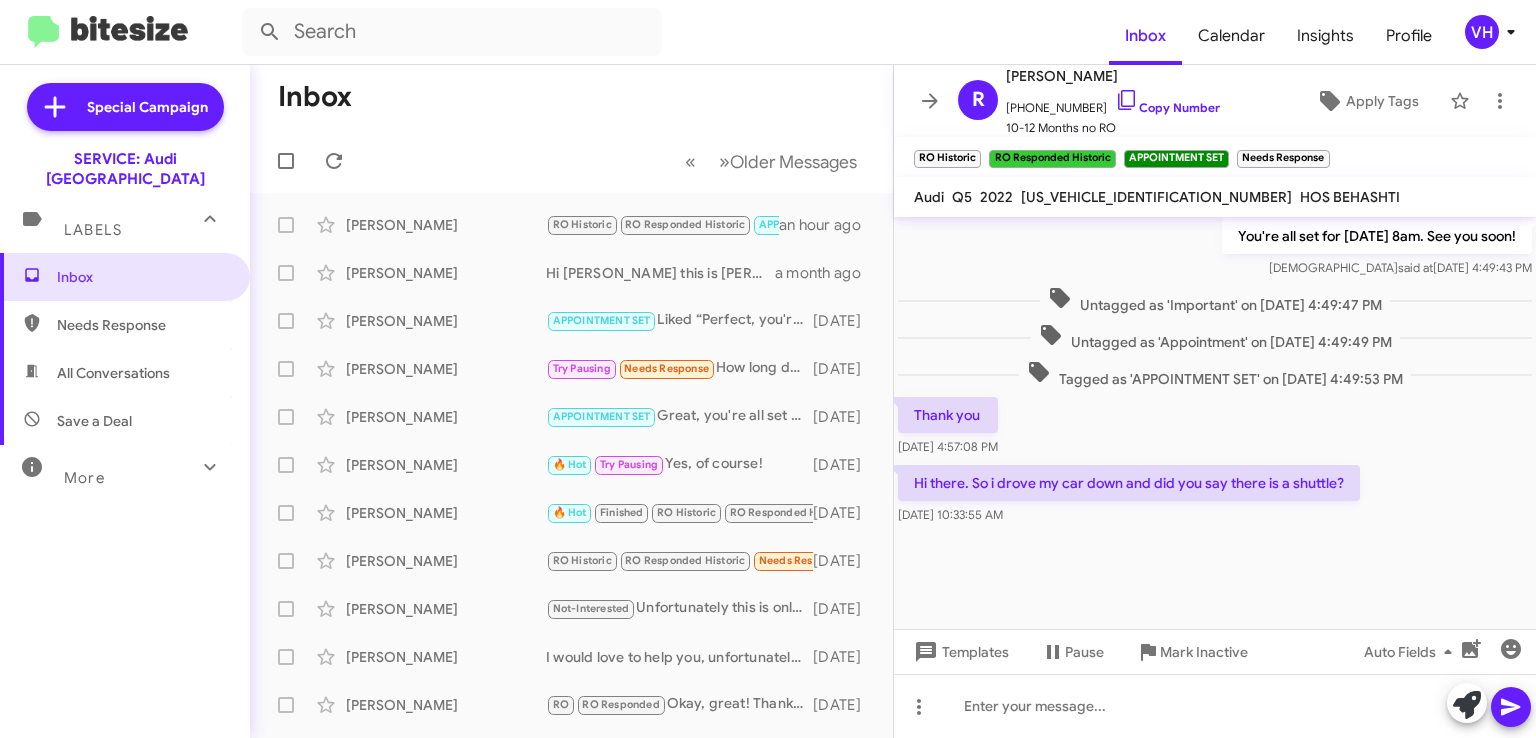 click 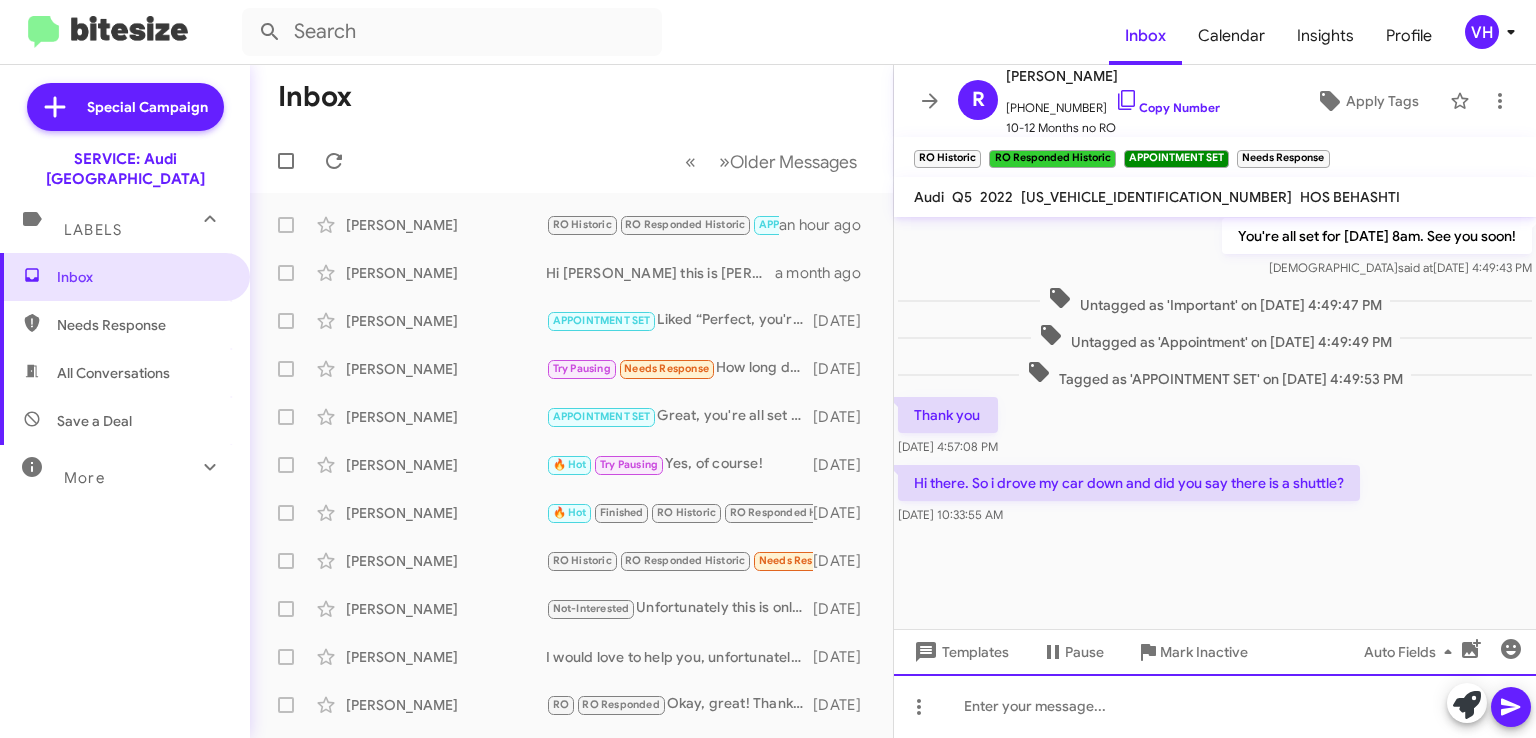 click 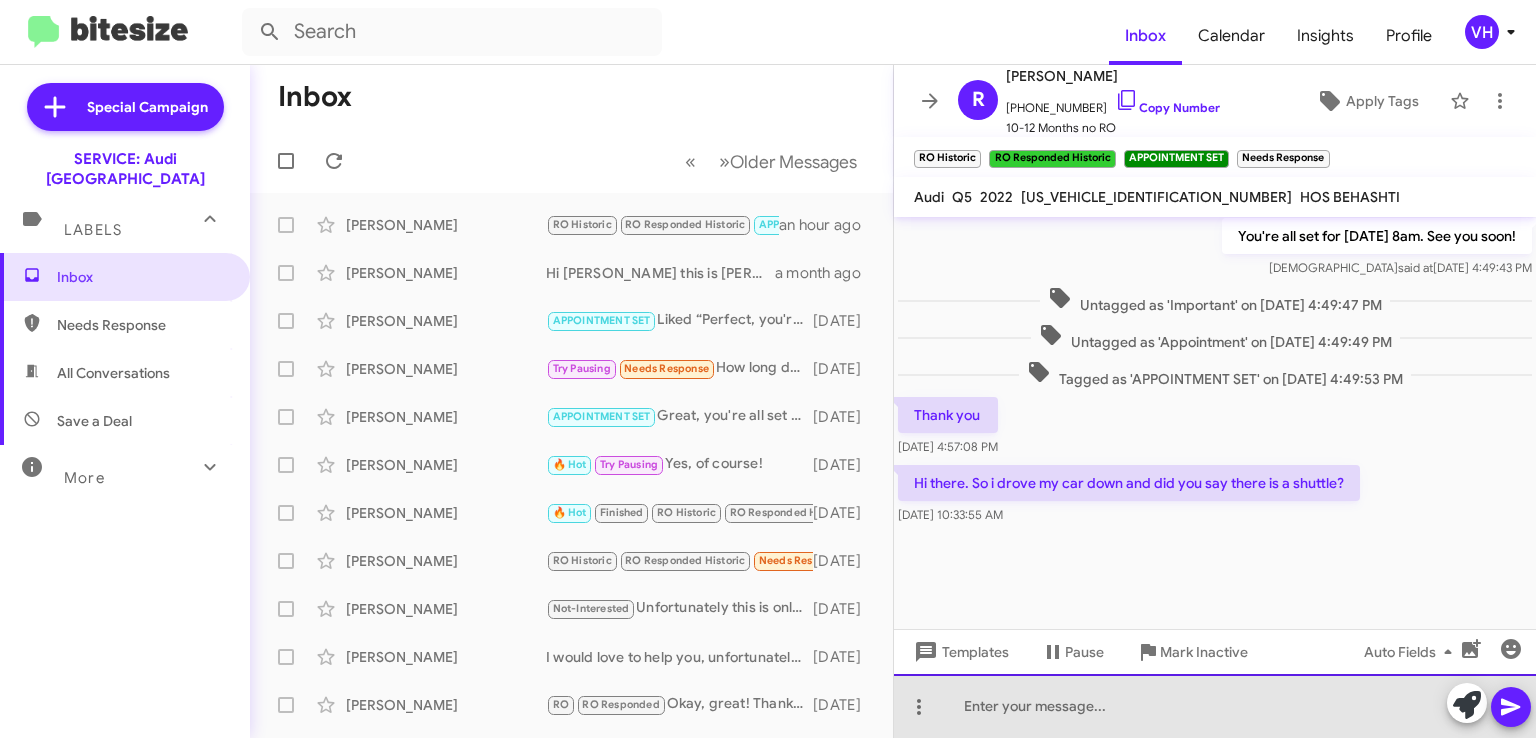 click 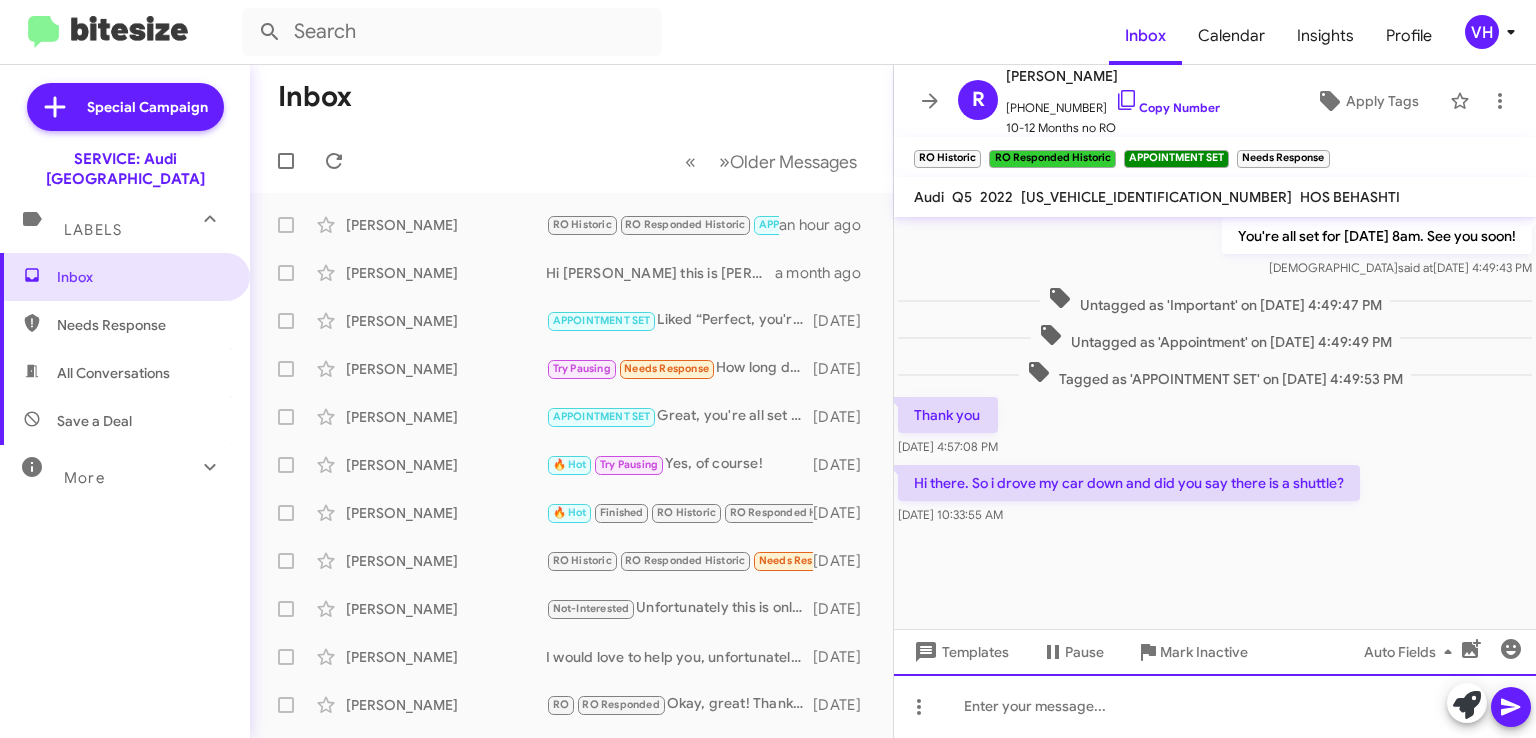 type 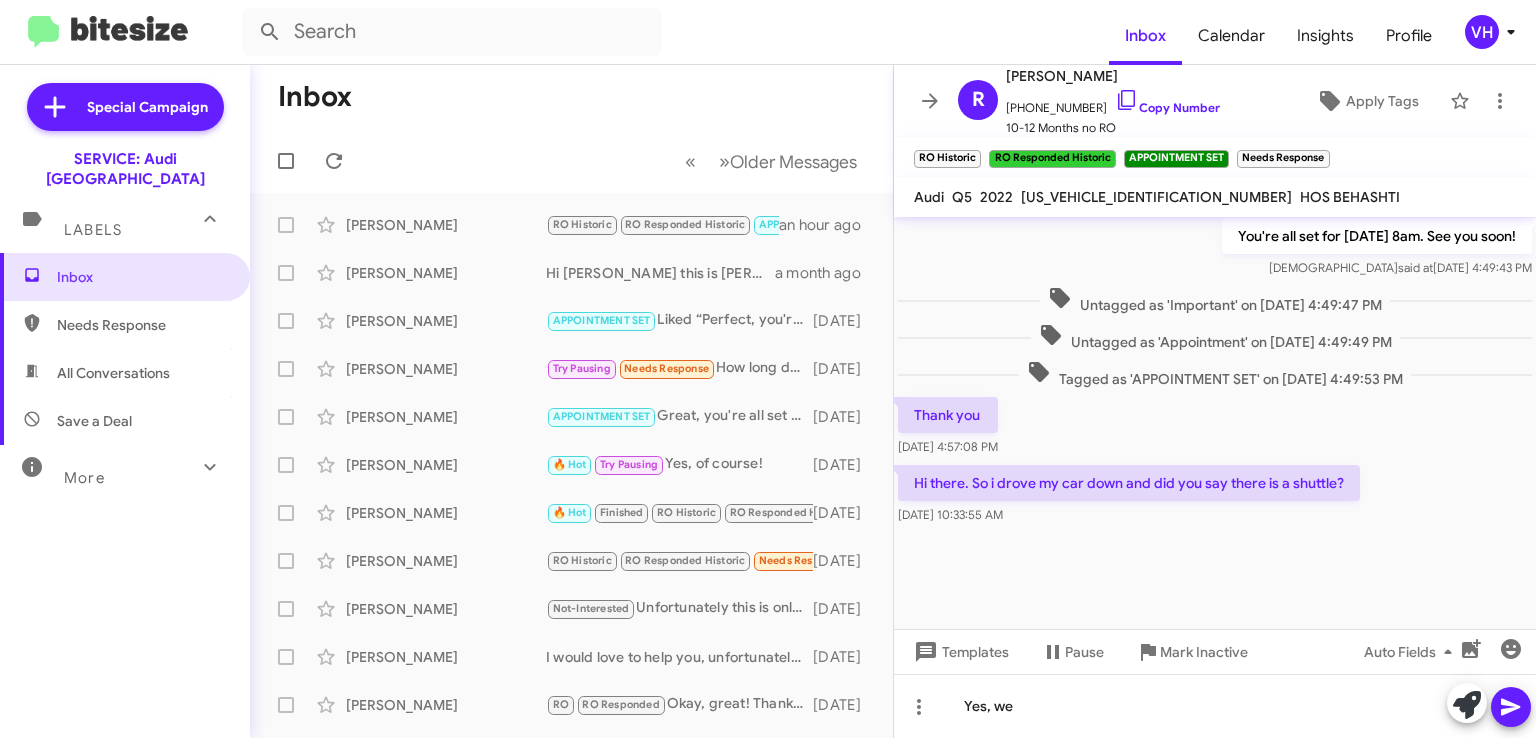 click on "WA1EAAFY2N2127084" 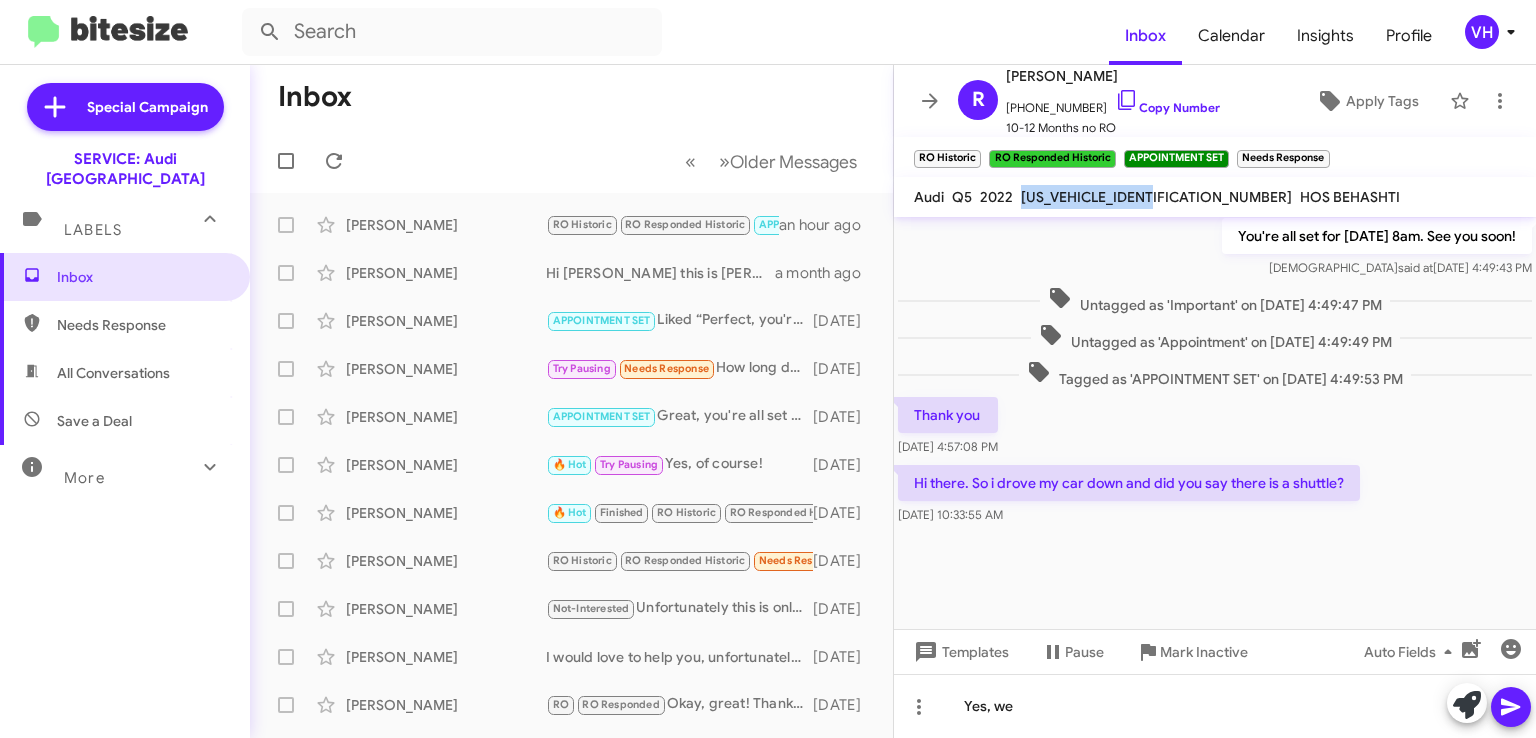 click on "WA1EAAFY2N2127084" 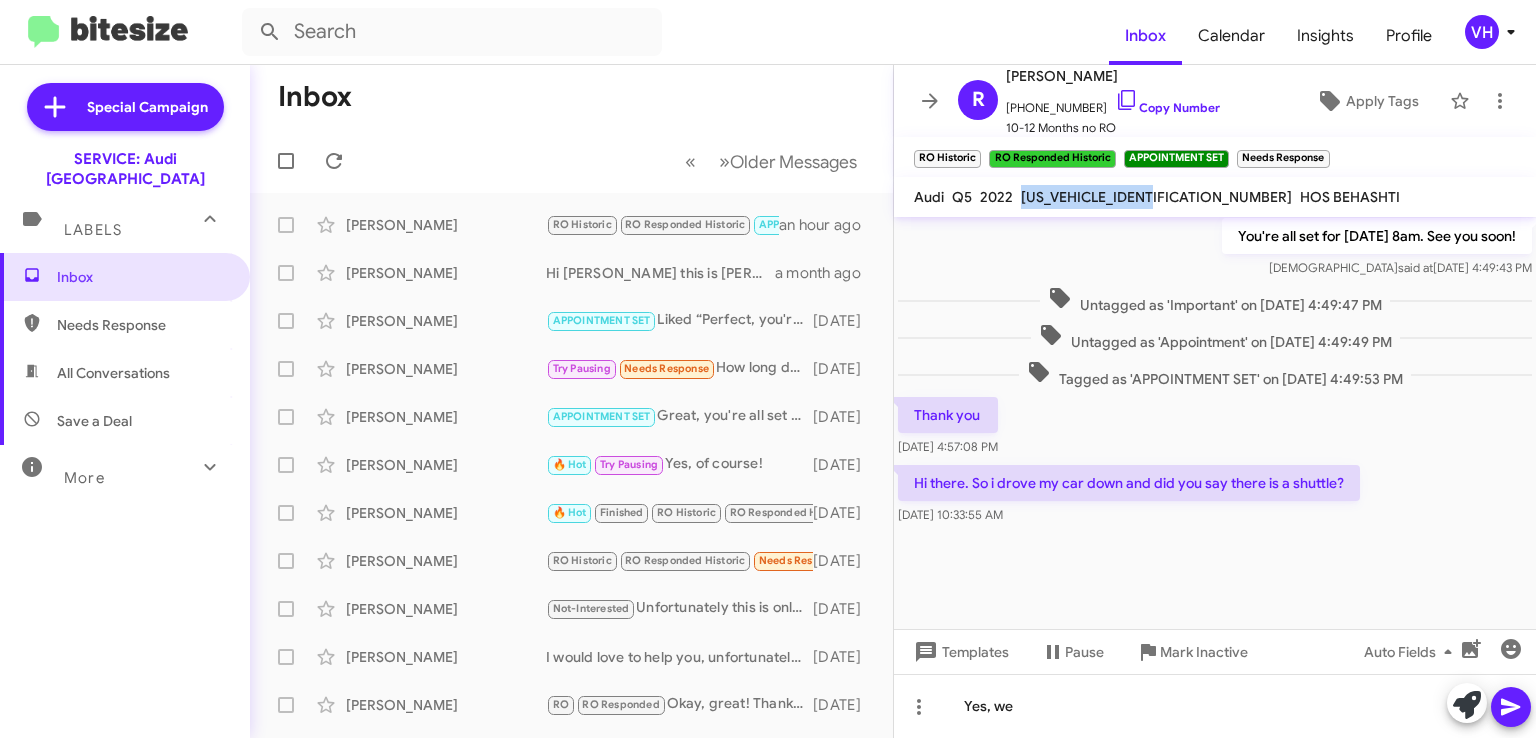 copy on "WA1EAAFY2N2127084" 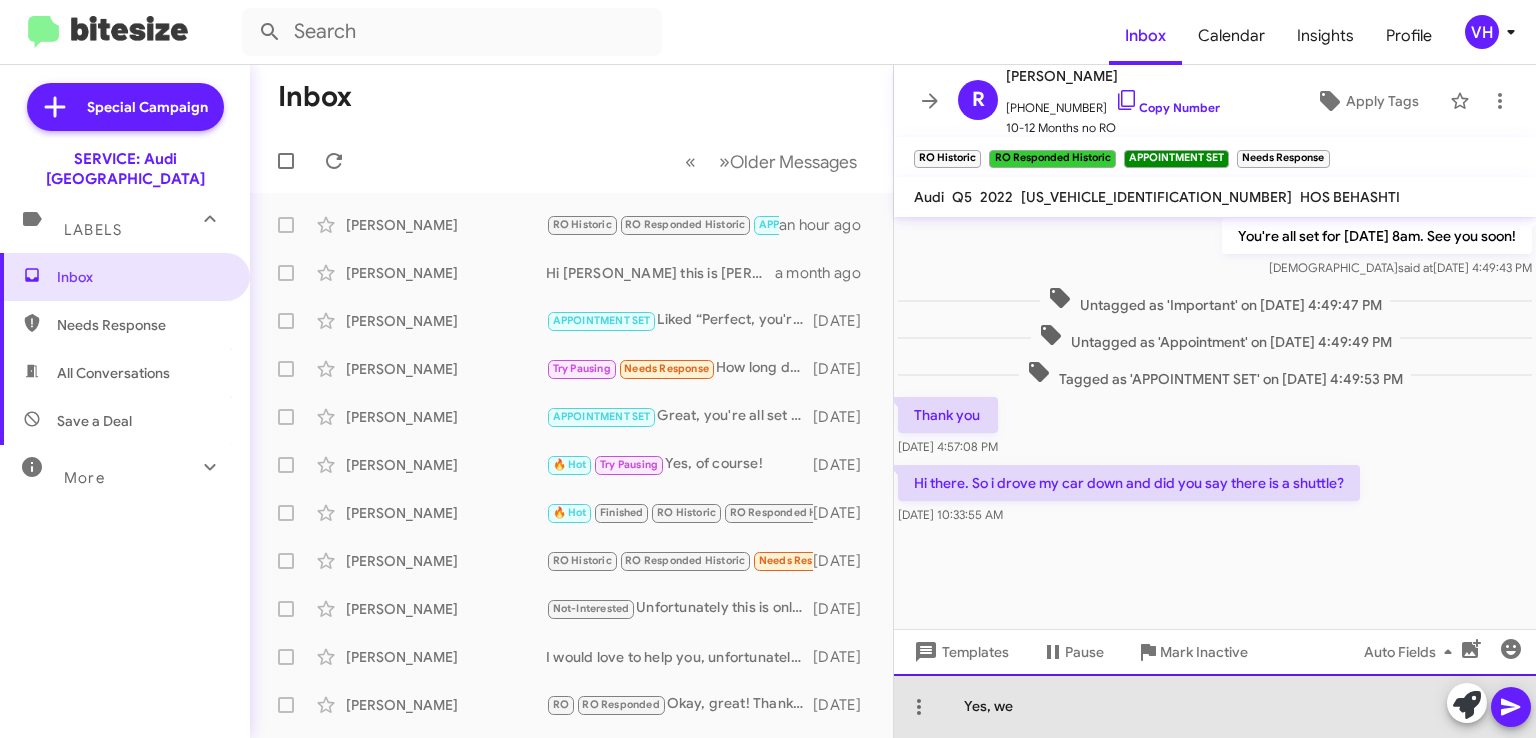 click on "Yes, we" 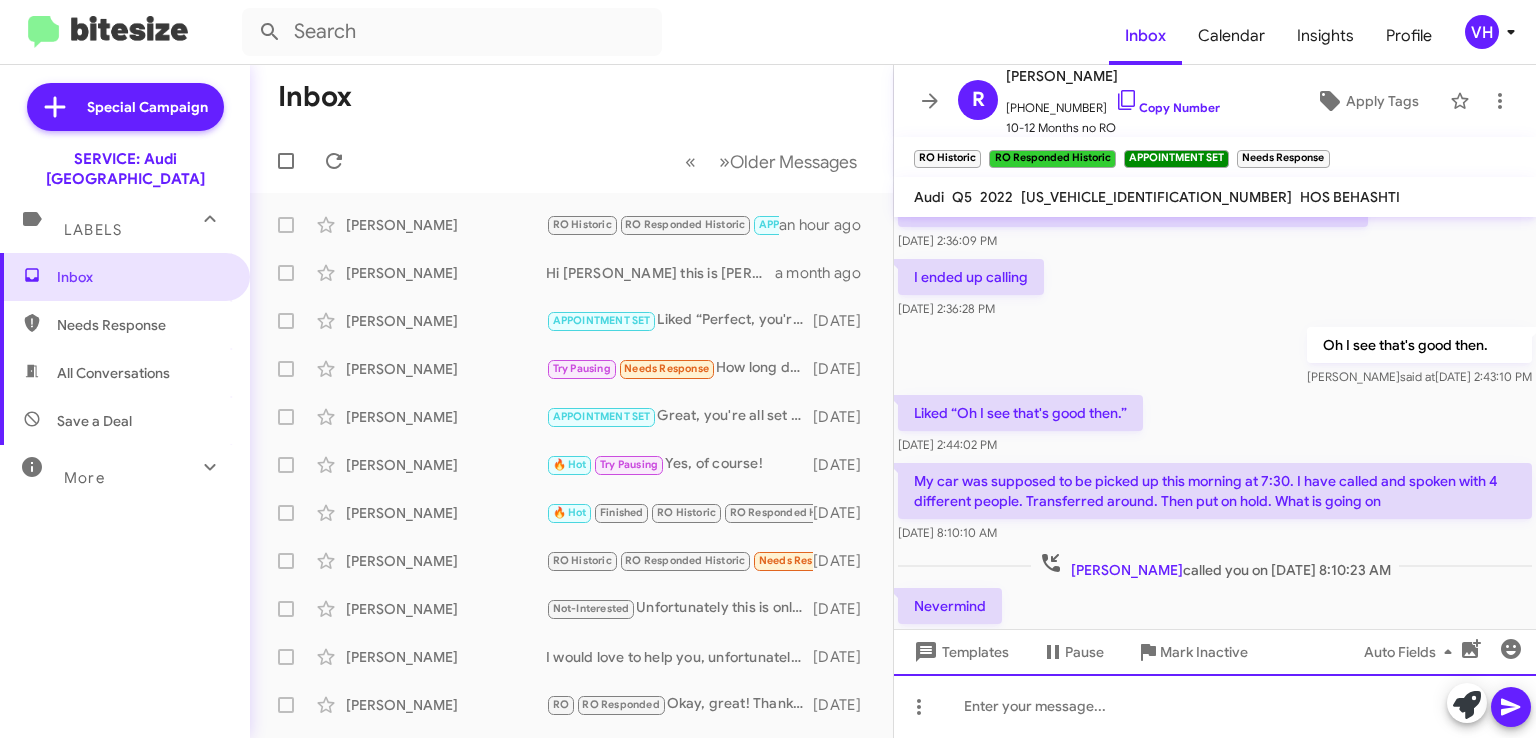 scroll, scrollTop: 1100, scrollLeft: 0, axis: vertical 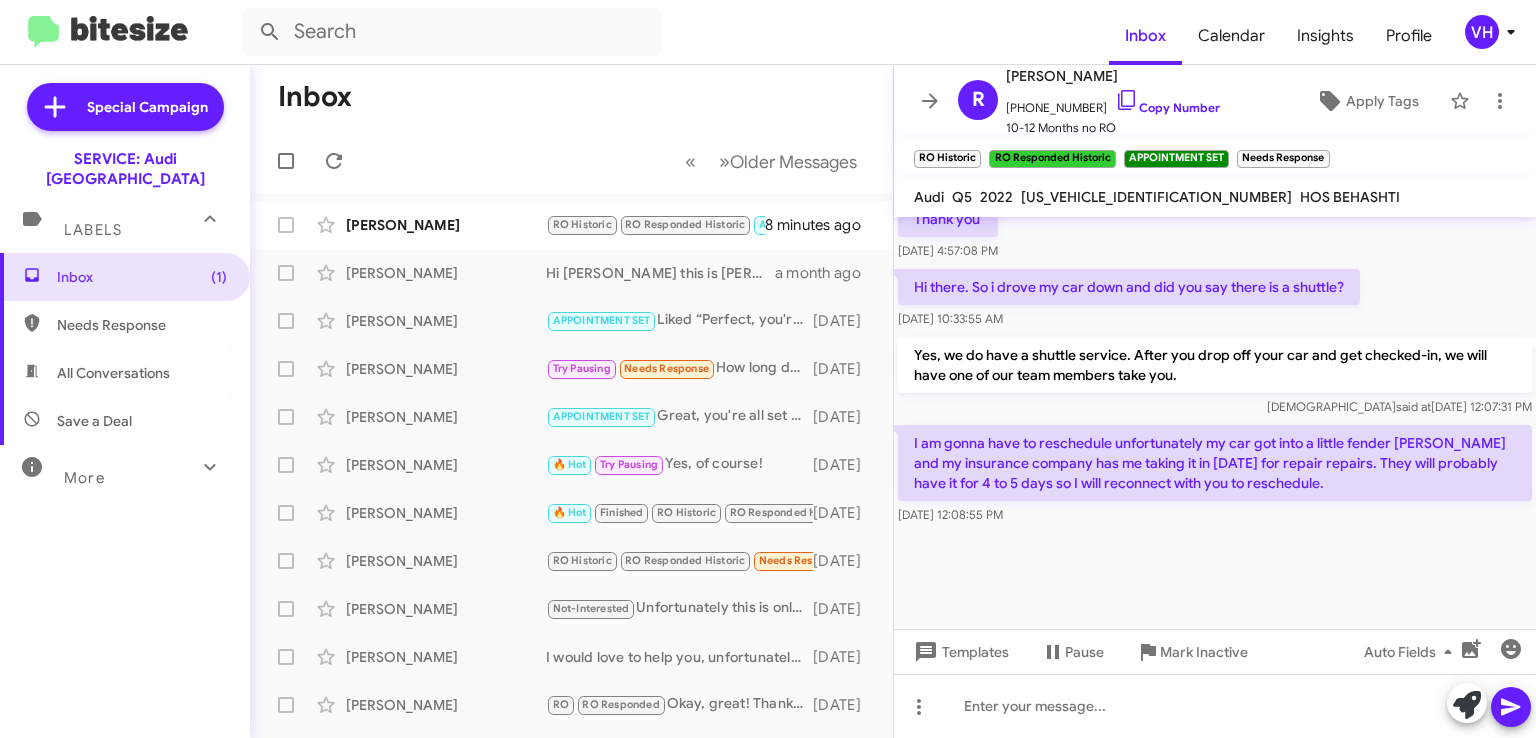 click on "[PERSON_NAME]" 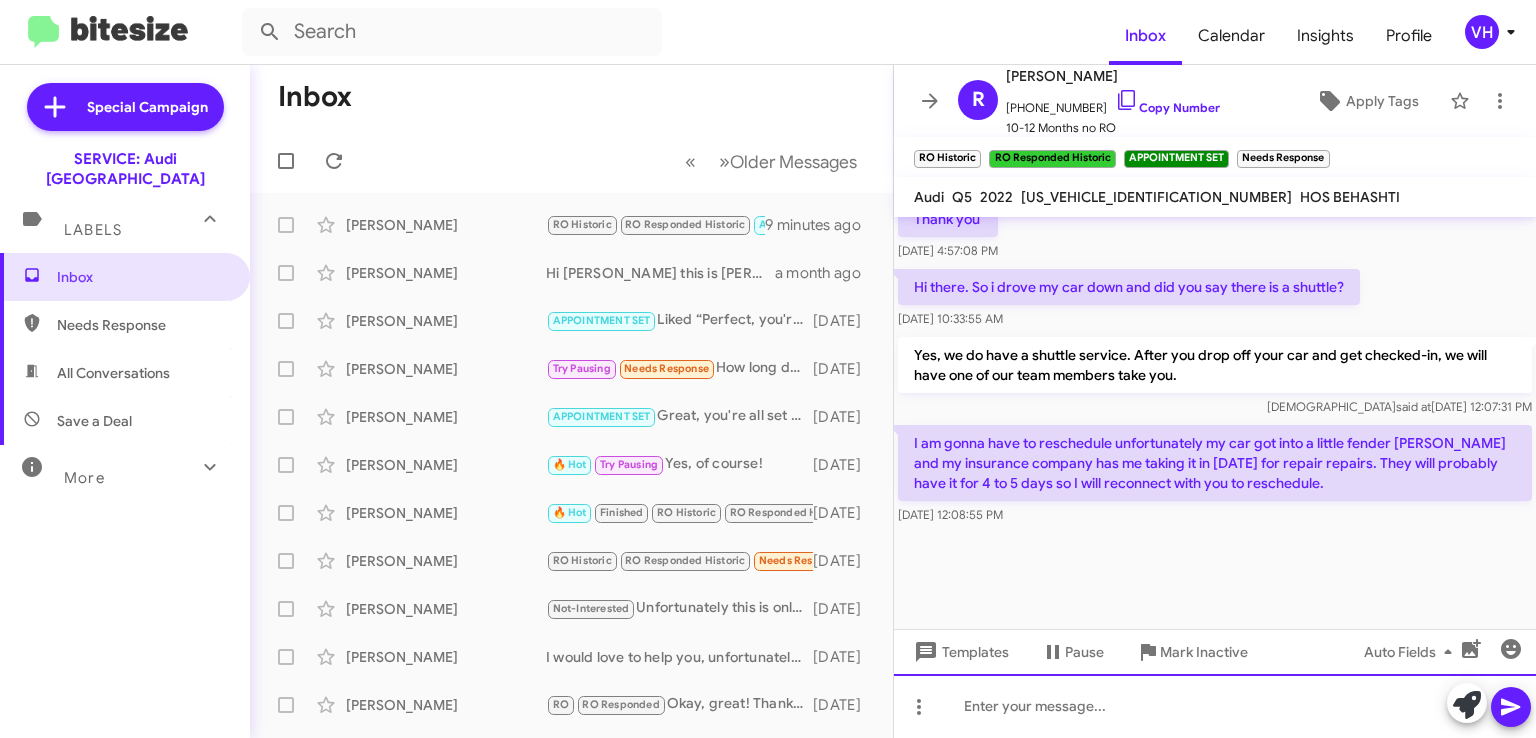 click 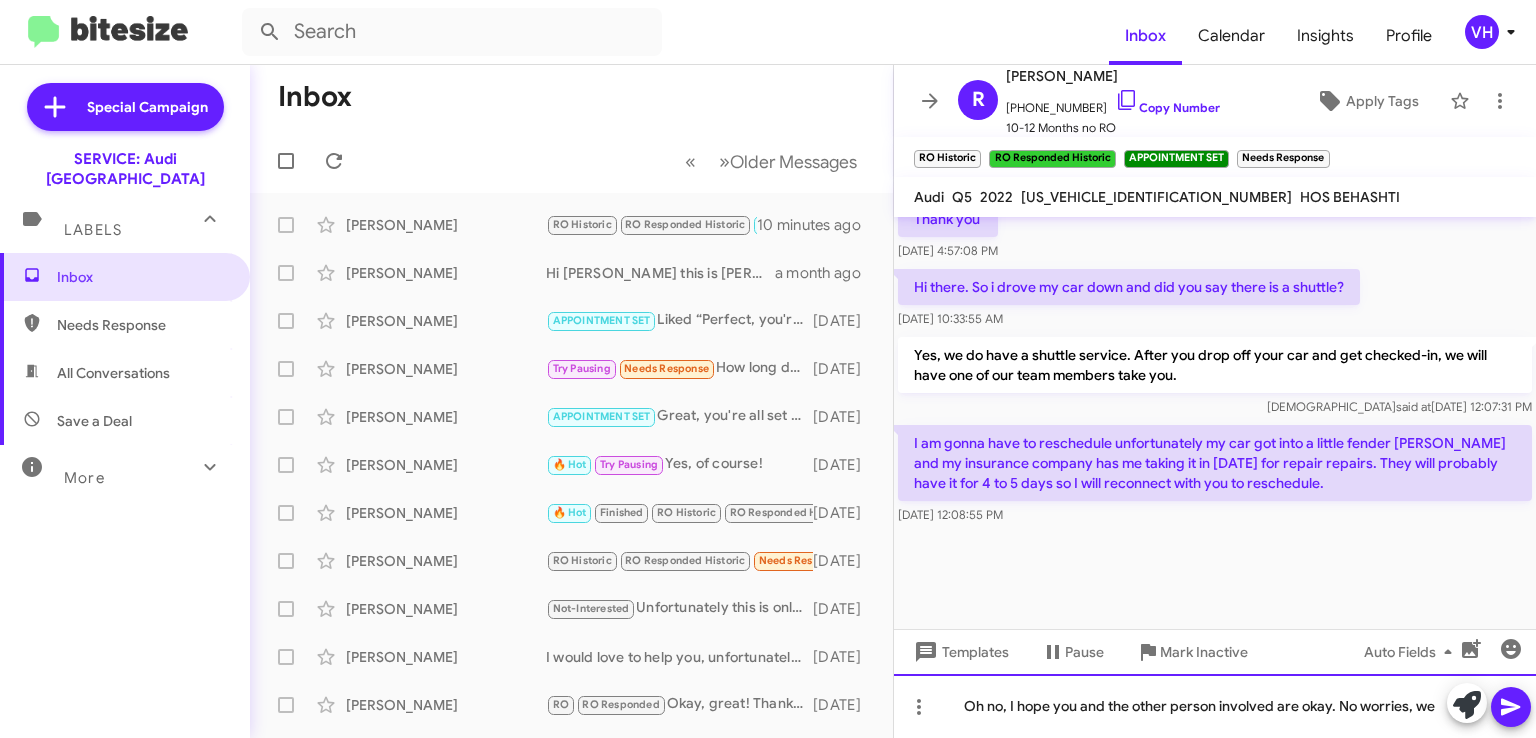 scroll, scrollTop: 1026, scrollLeft: 0, axis: vertical 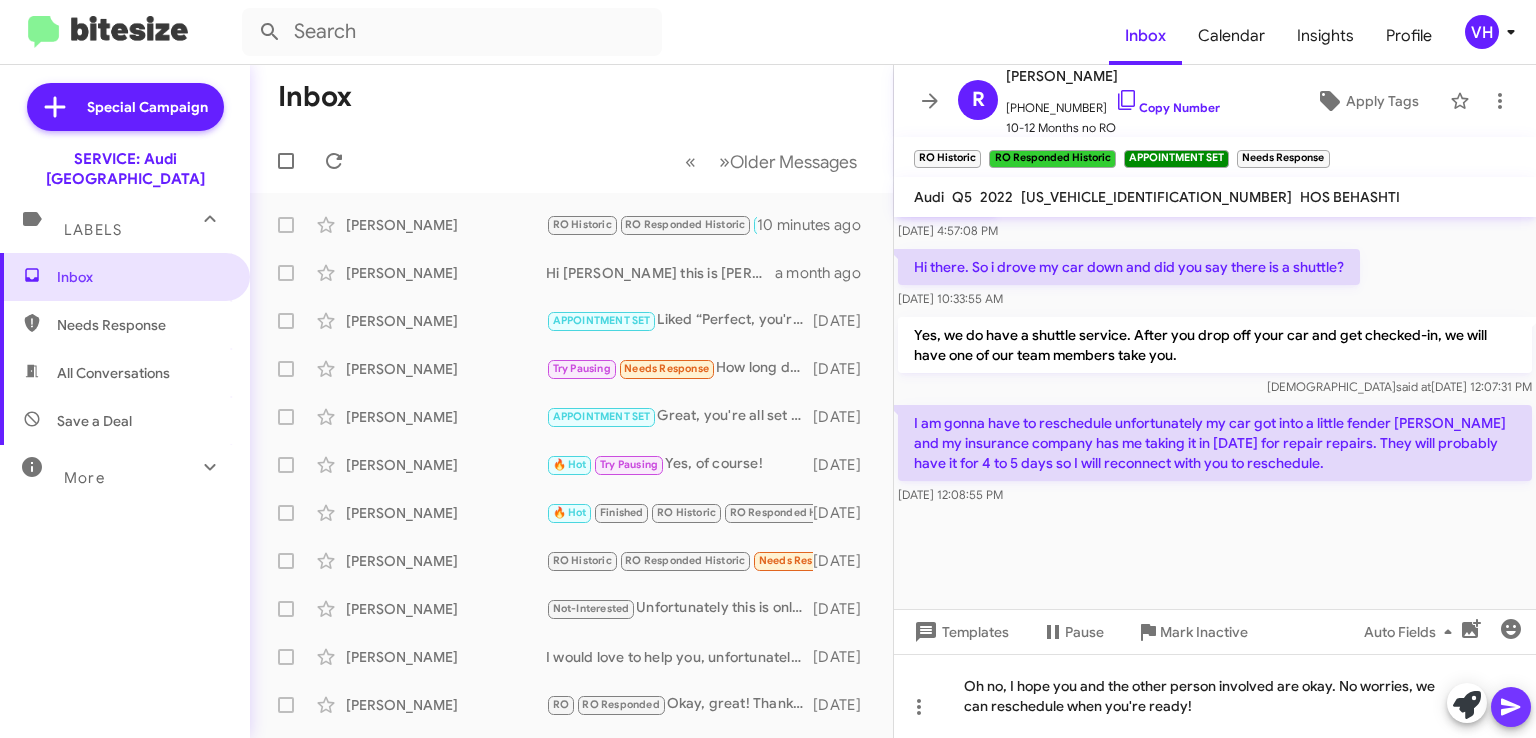 click 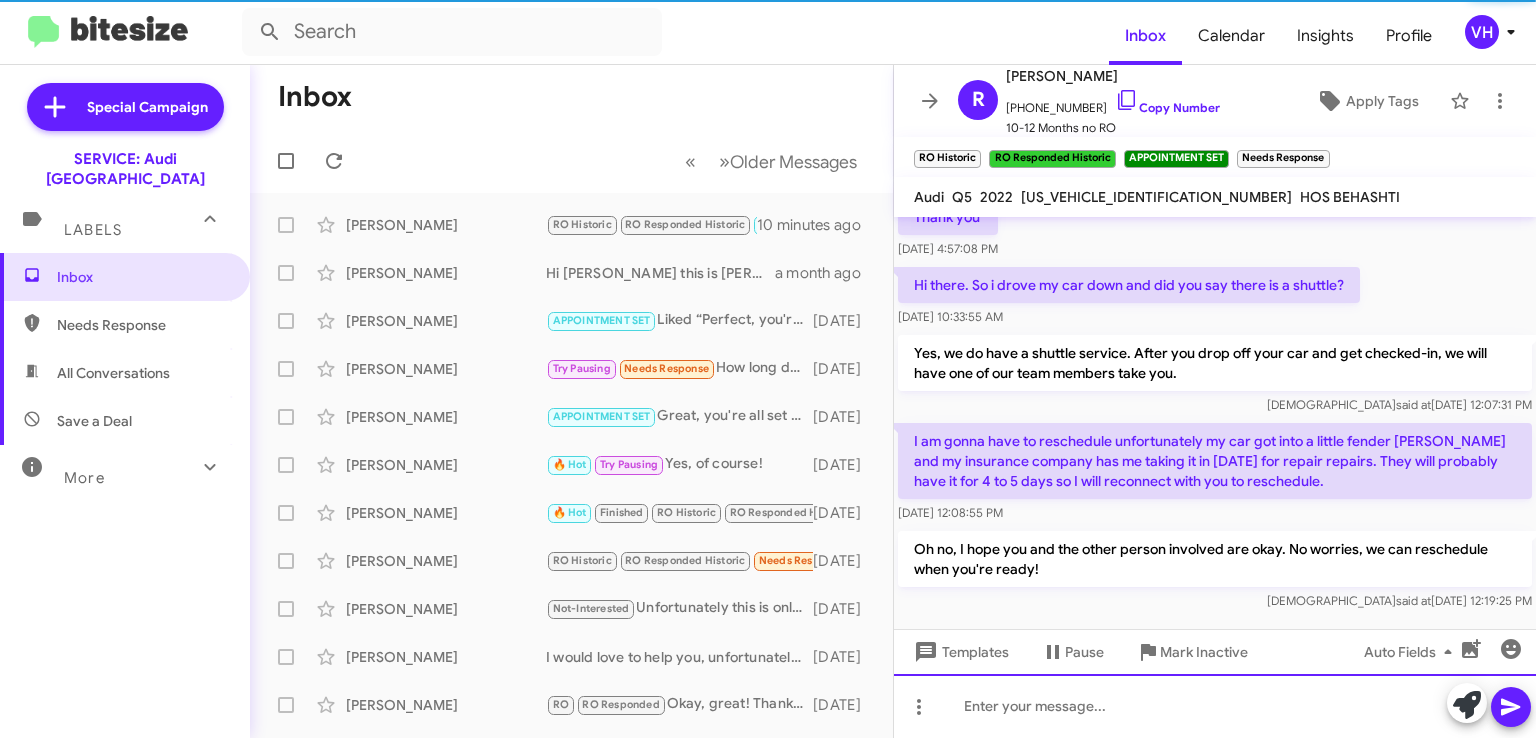 scroll, scrollTop: 128, scrollLeft: 0, axis: vertical 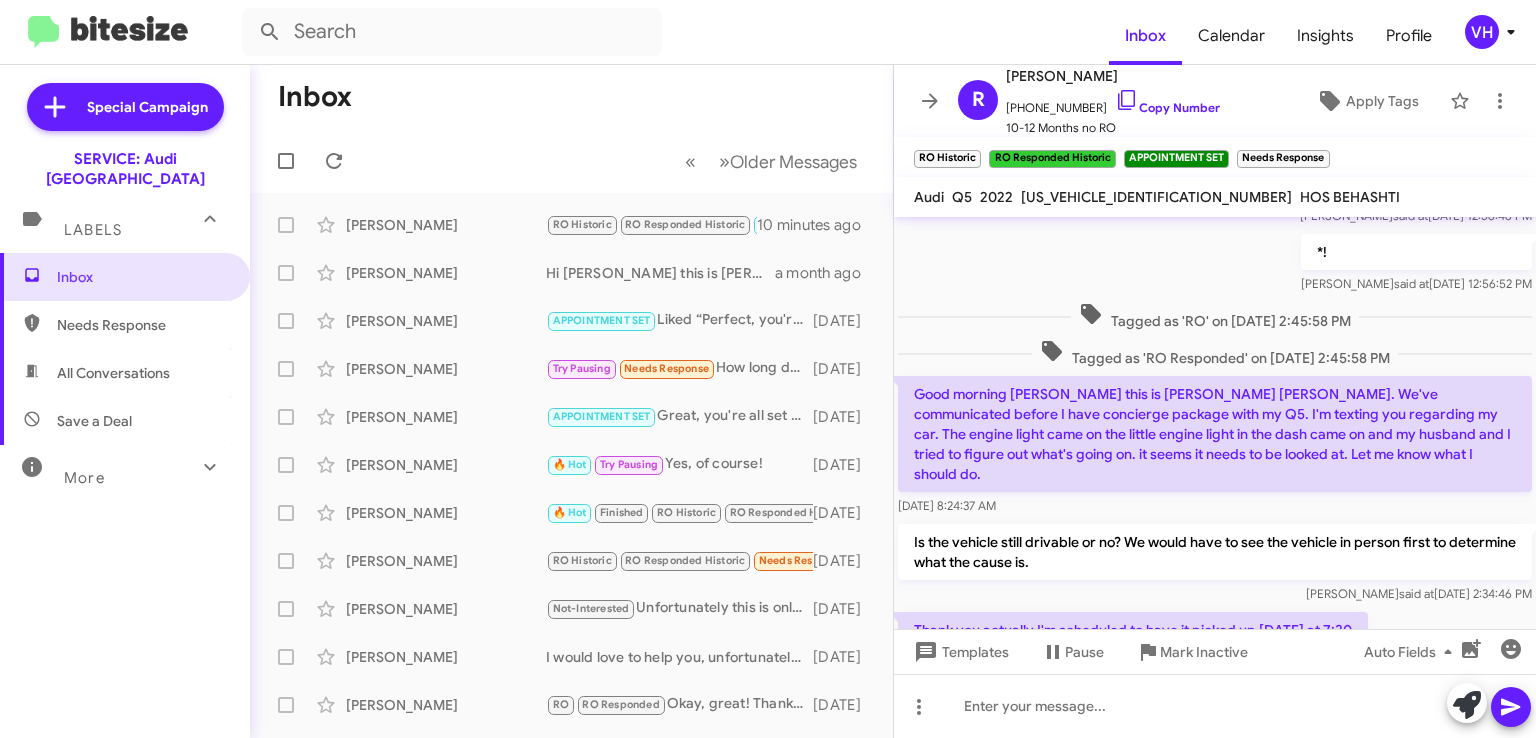 click on "[PERSON_NAME]" 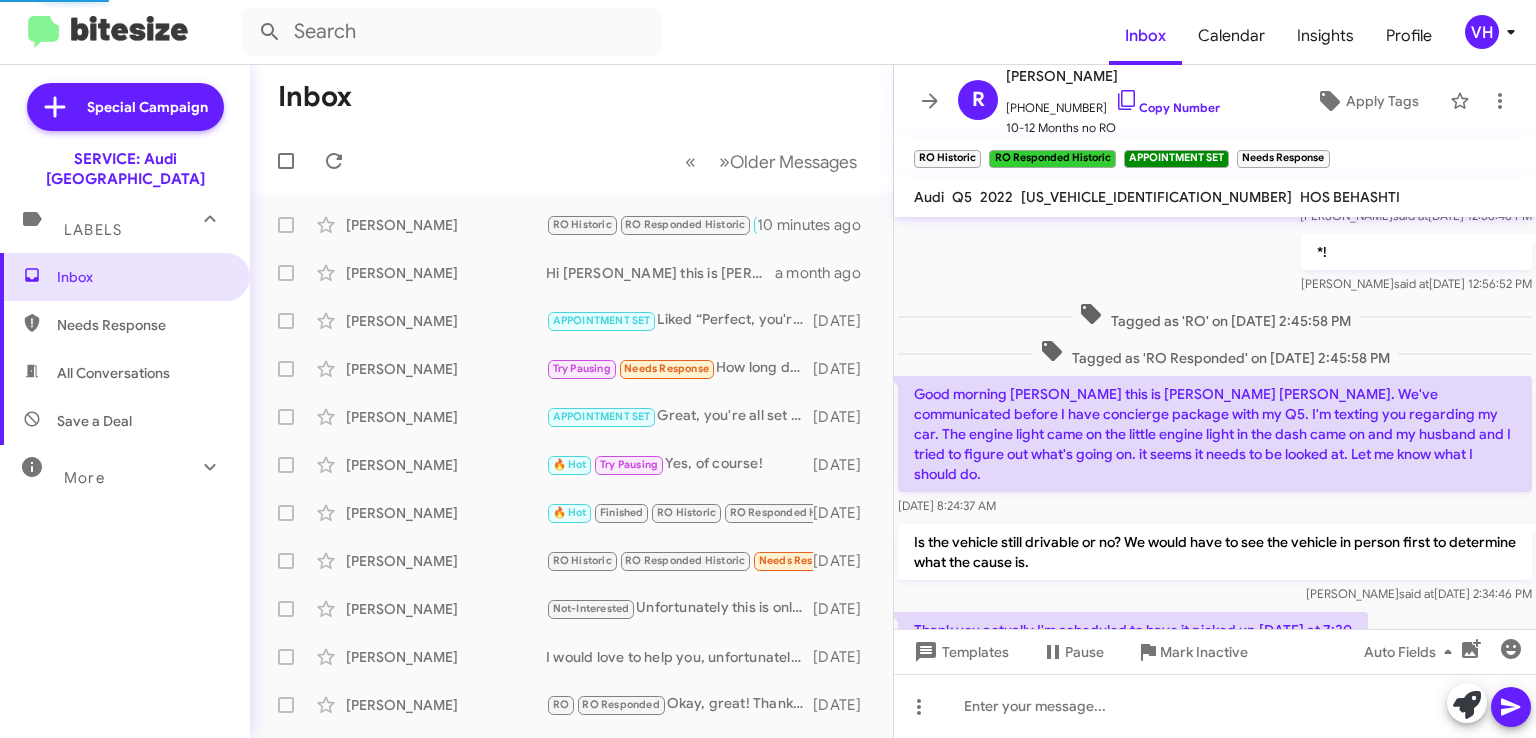 scroll, scrollTop: 0, scrollLeft: 0, axis: both 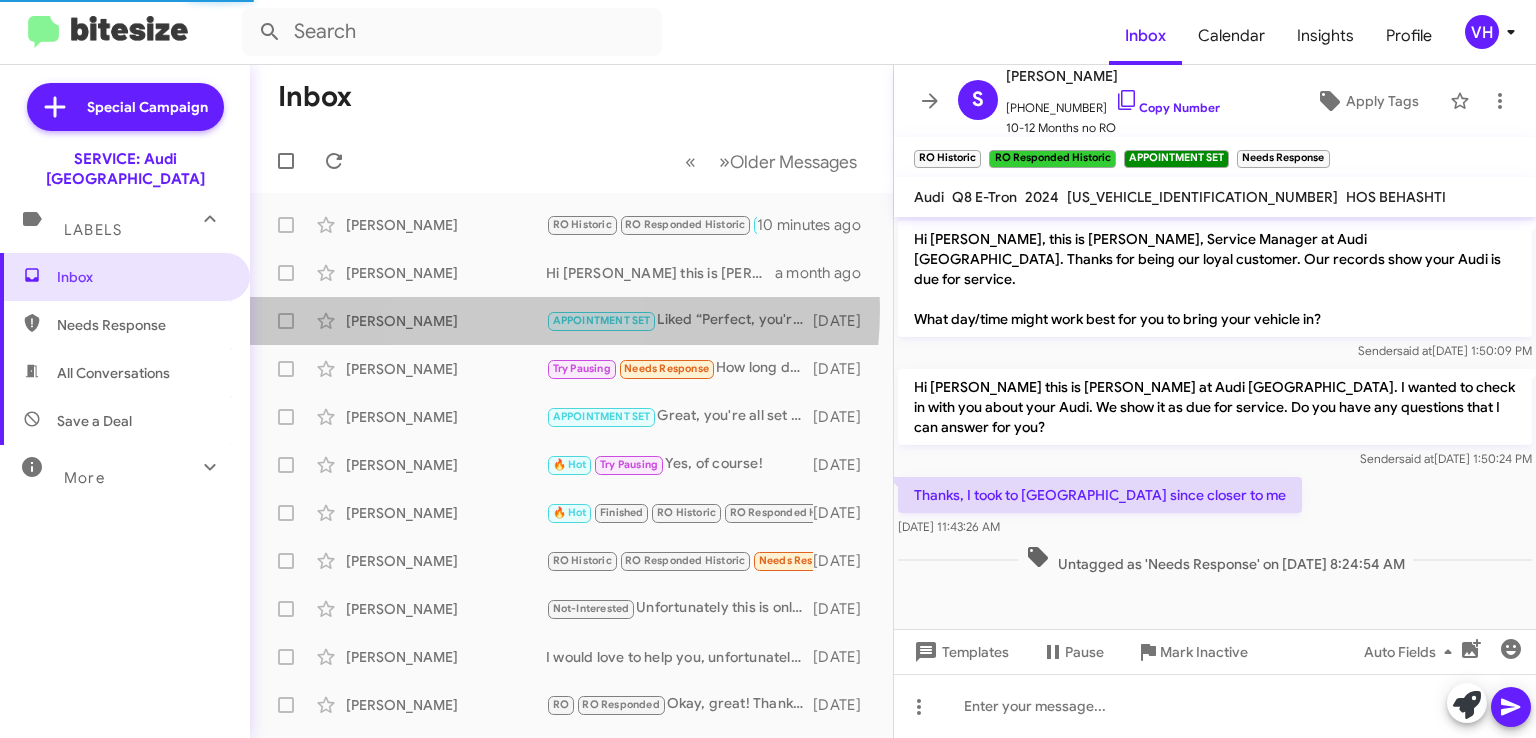 click on "Ron Eclarinal  APPOINTMENT SET   Liked “Perfect, you're all set. See you then!”   5 days ago" 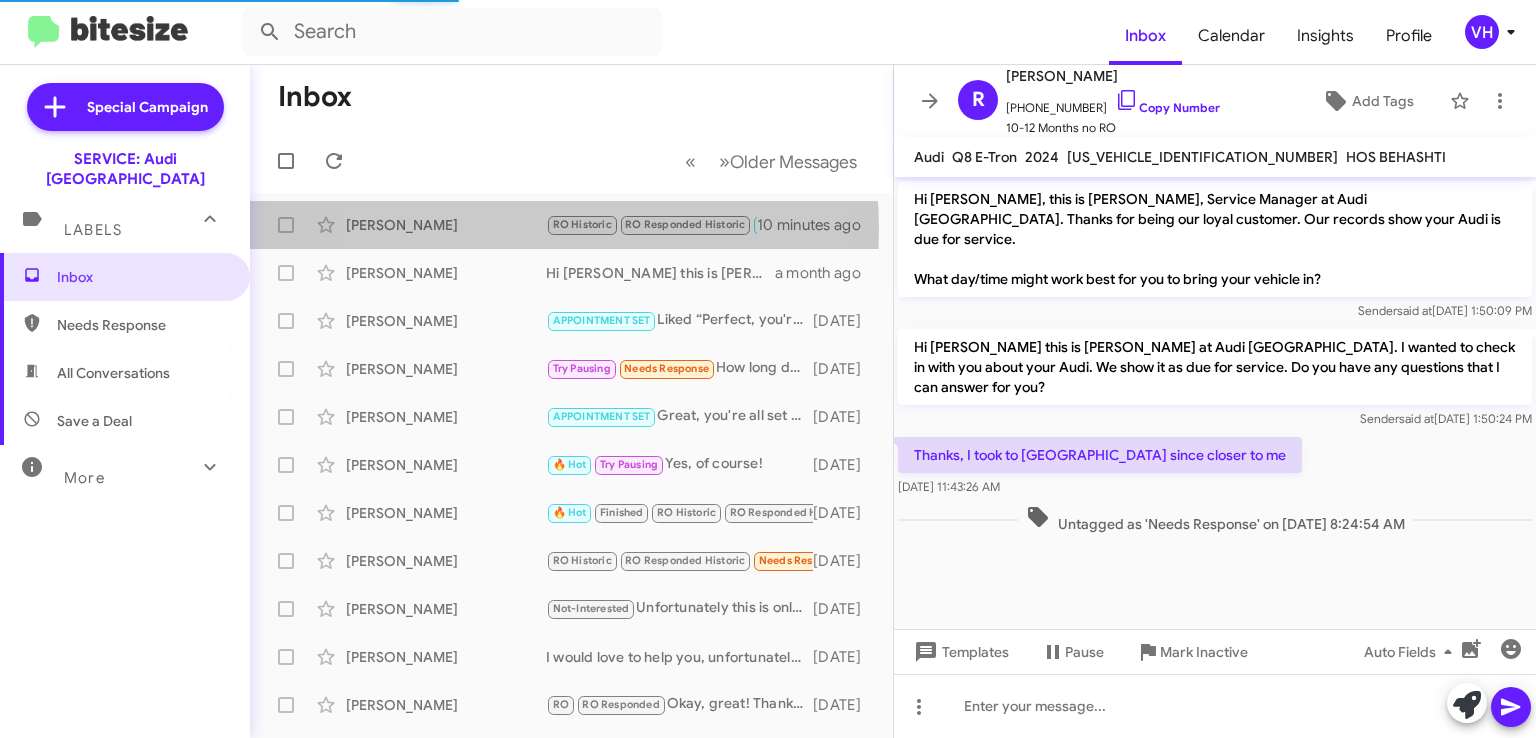 click on "[PERSON_NAME]" 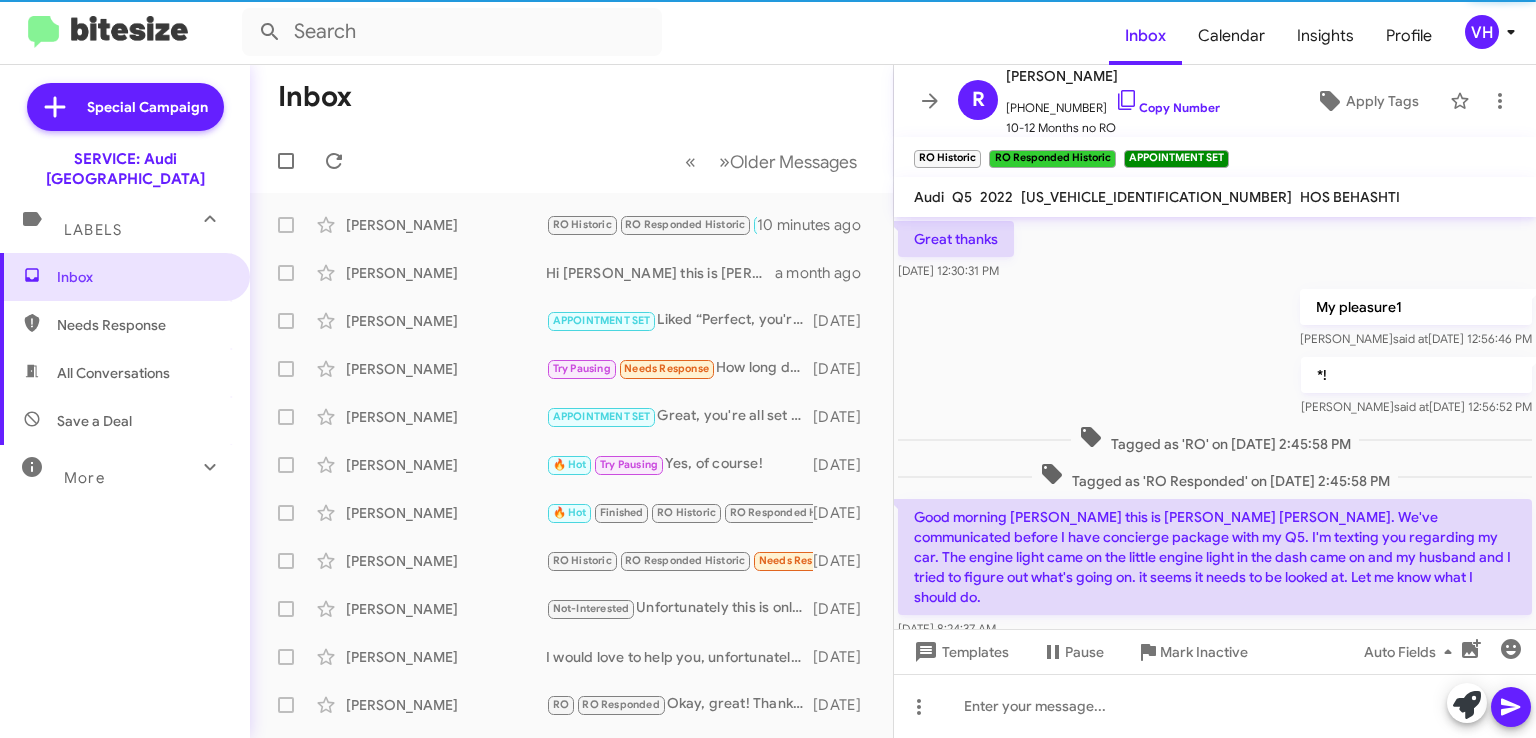 scroll, scrollTop: 100, scrollLeft: 0, axis: vertical 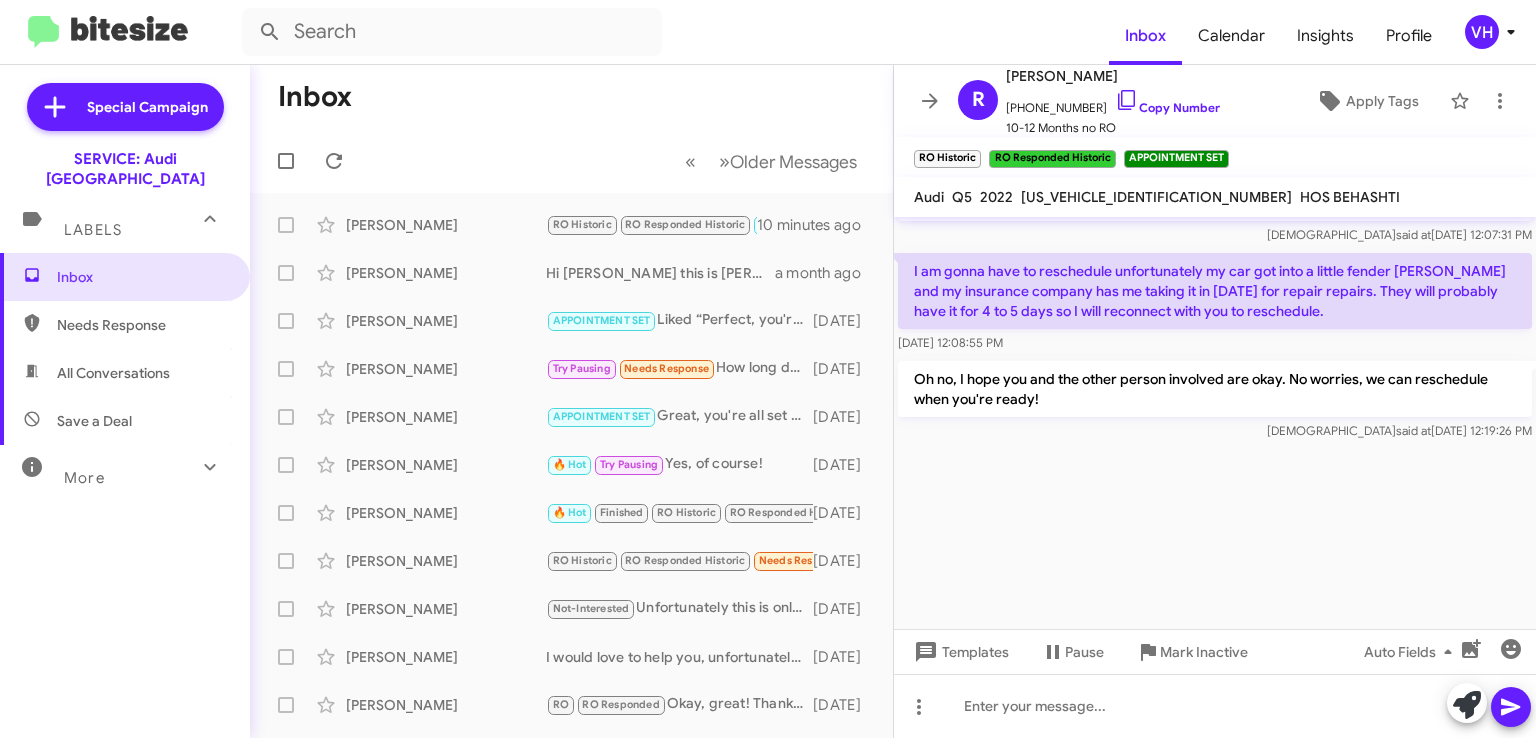click on "[PERSON_NAME]" 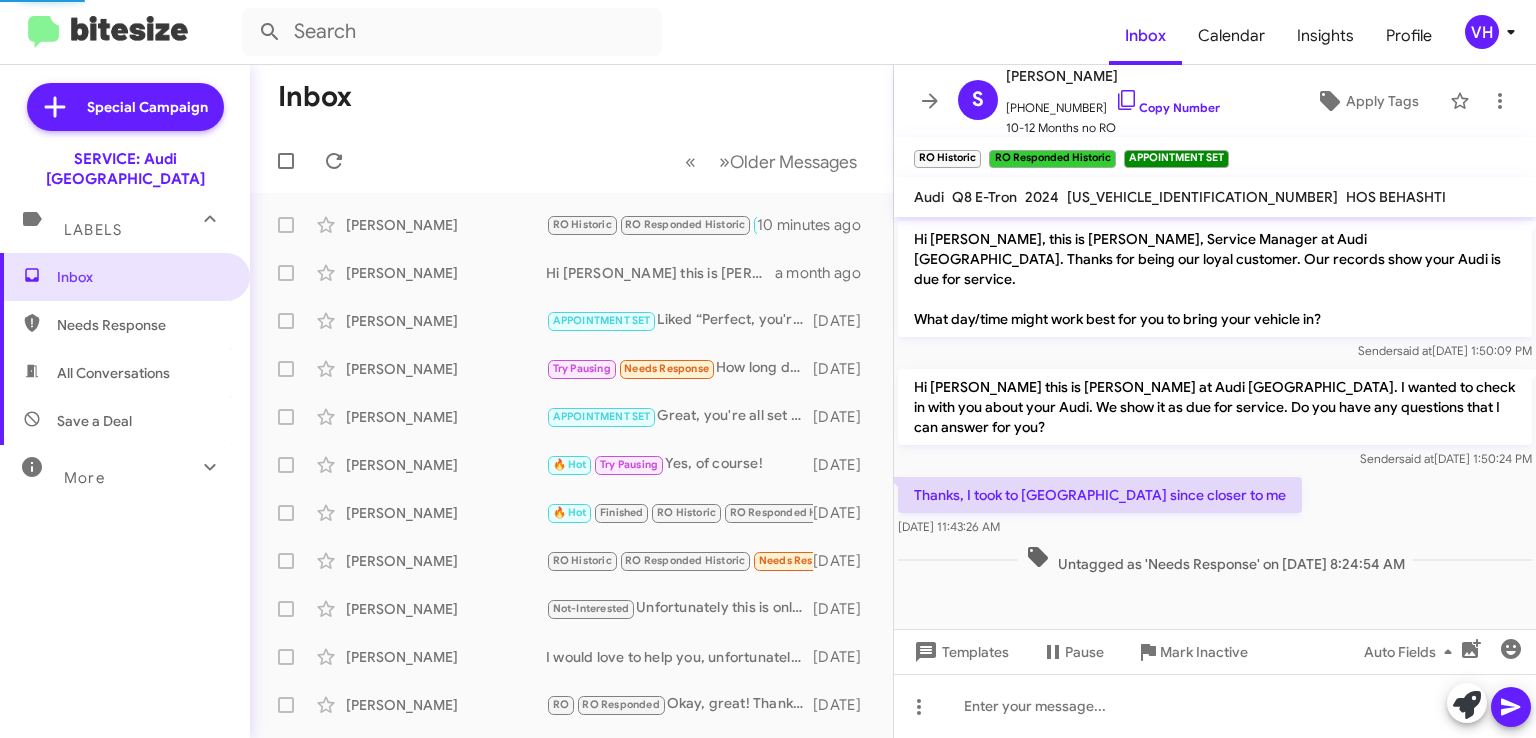 scroll, scrollTop: 0, scrollLeft: 0, axis: both 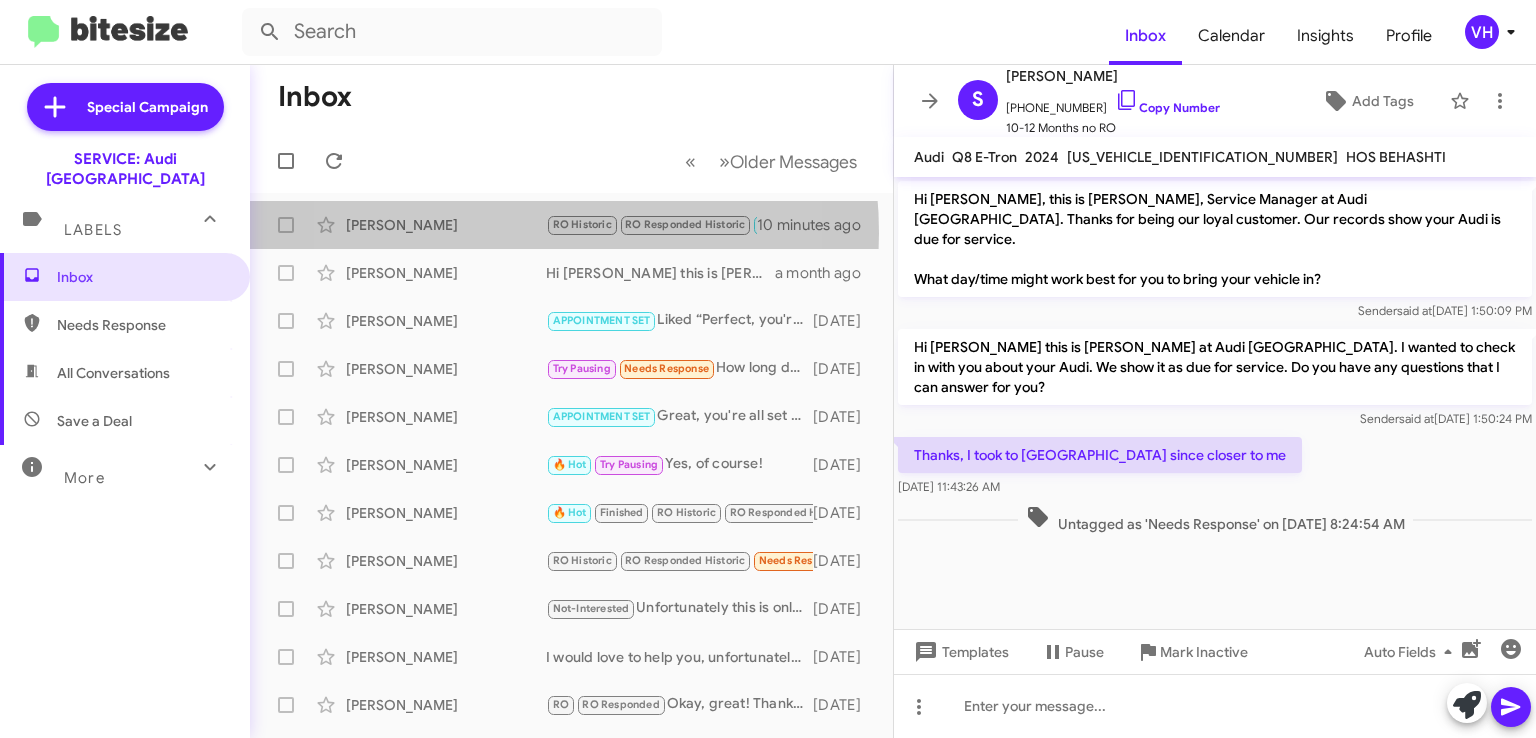 click on "[PERSON_NAME]" 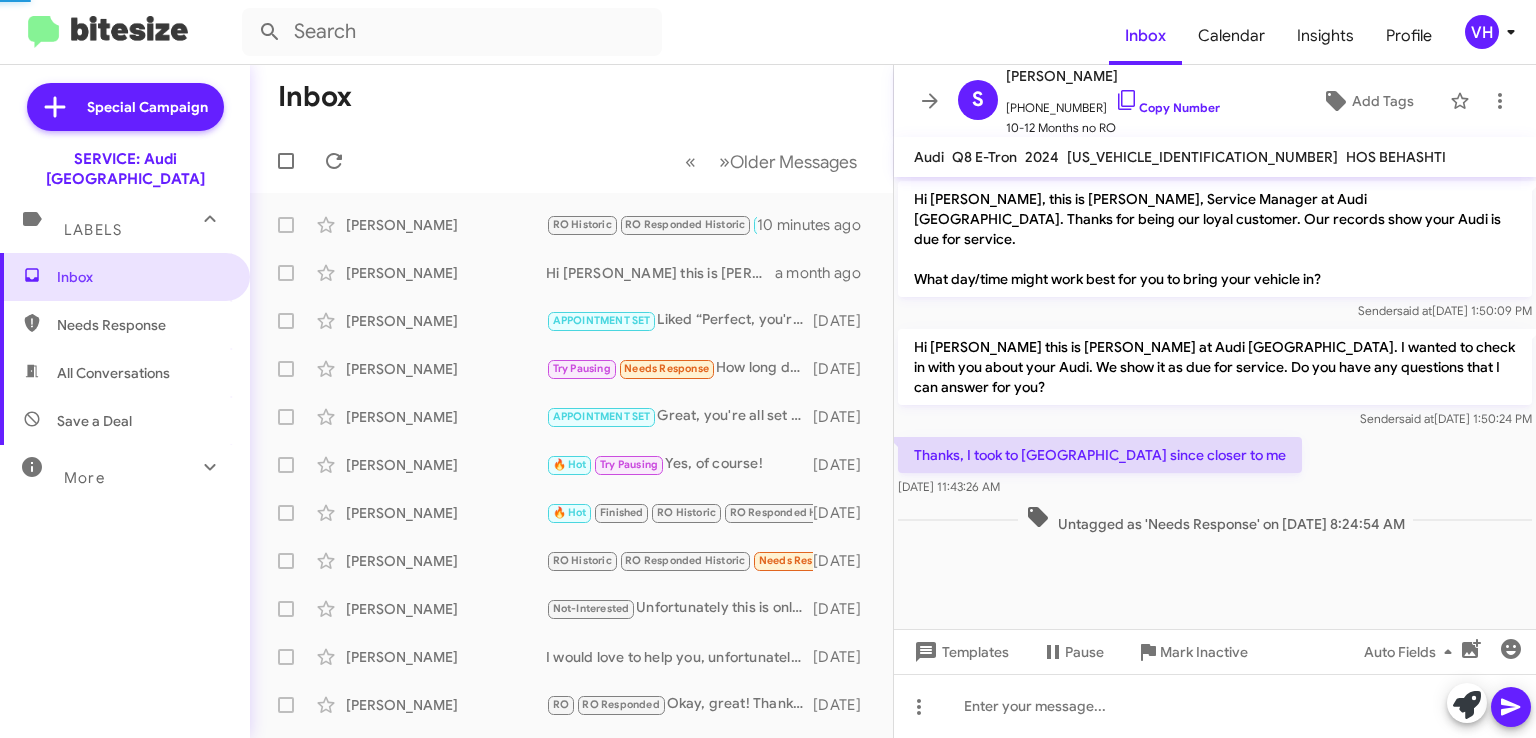 scroll, scrollTop: 1016, scrollLeft: 0, axis: vertical 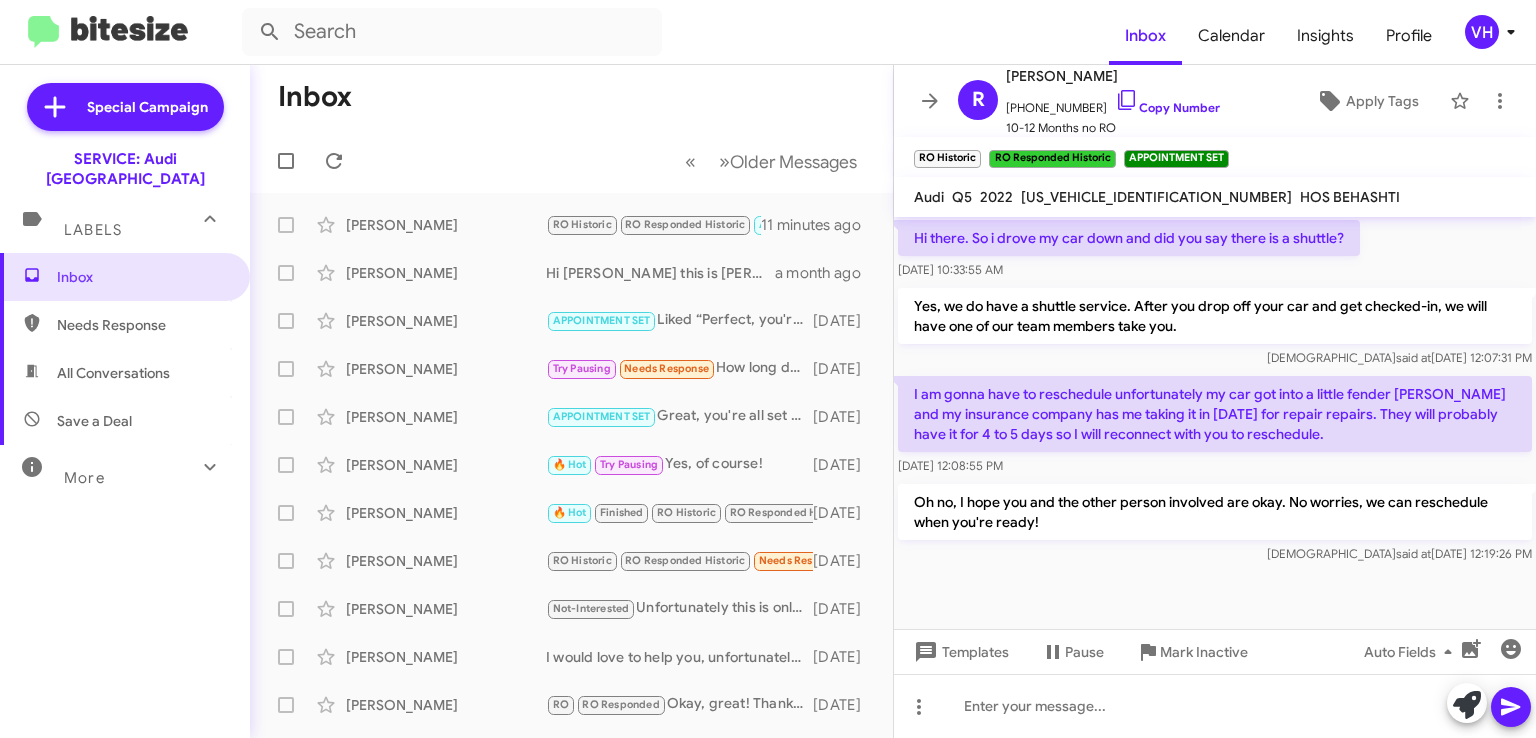 click on "Oh no, I hope you and the other person involved are okay. No worries, we can reschedule when you're ready!" 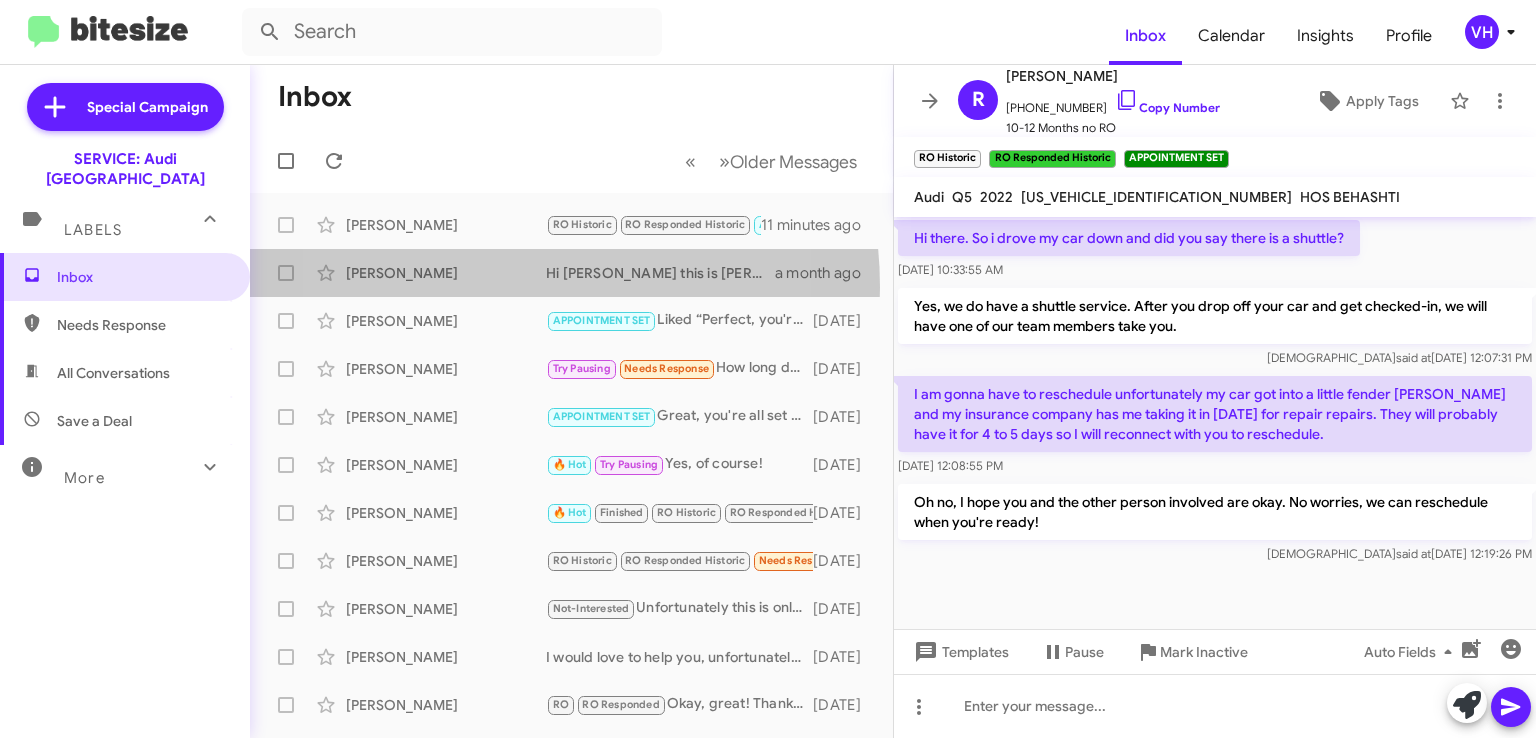 click on "Shaun Ghafouri  Hi Shaun this is Josh Spier at Audi Oakland. I wanted to check in with you about your Audi. We show it as due for service. Do you have any questions that I can answer for you?   a month ago" 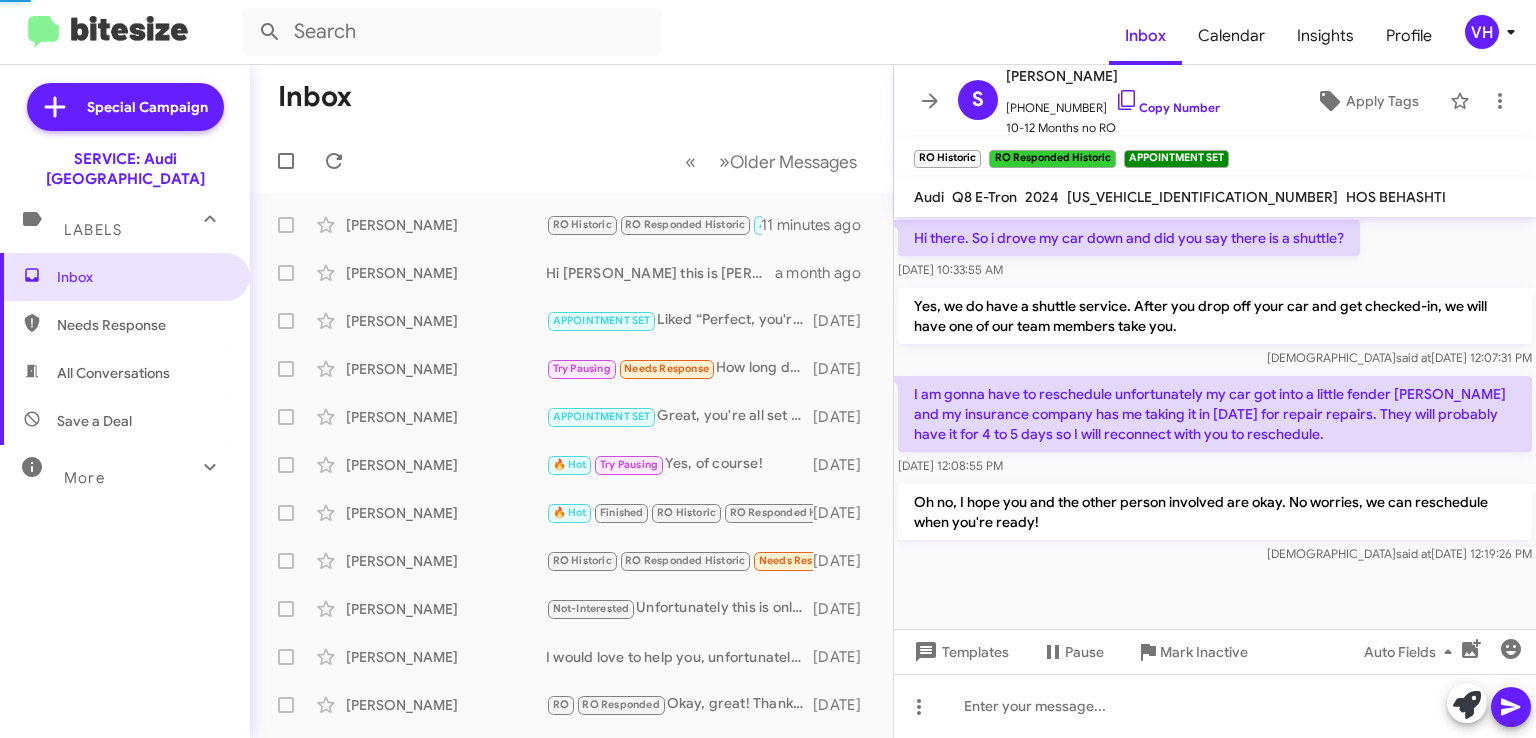 scroll, scrollTop: 0, scrollLeft: 0, axis: both 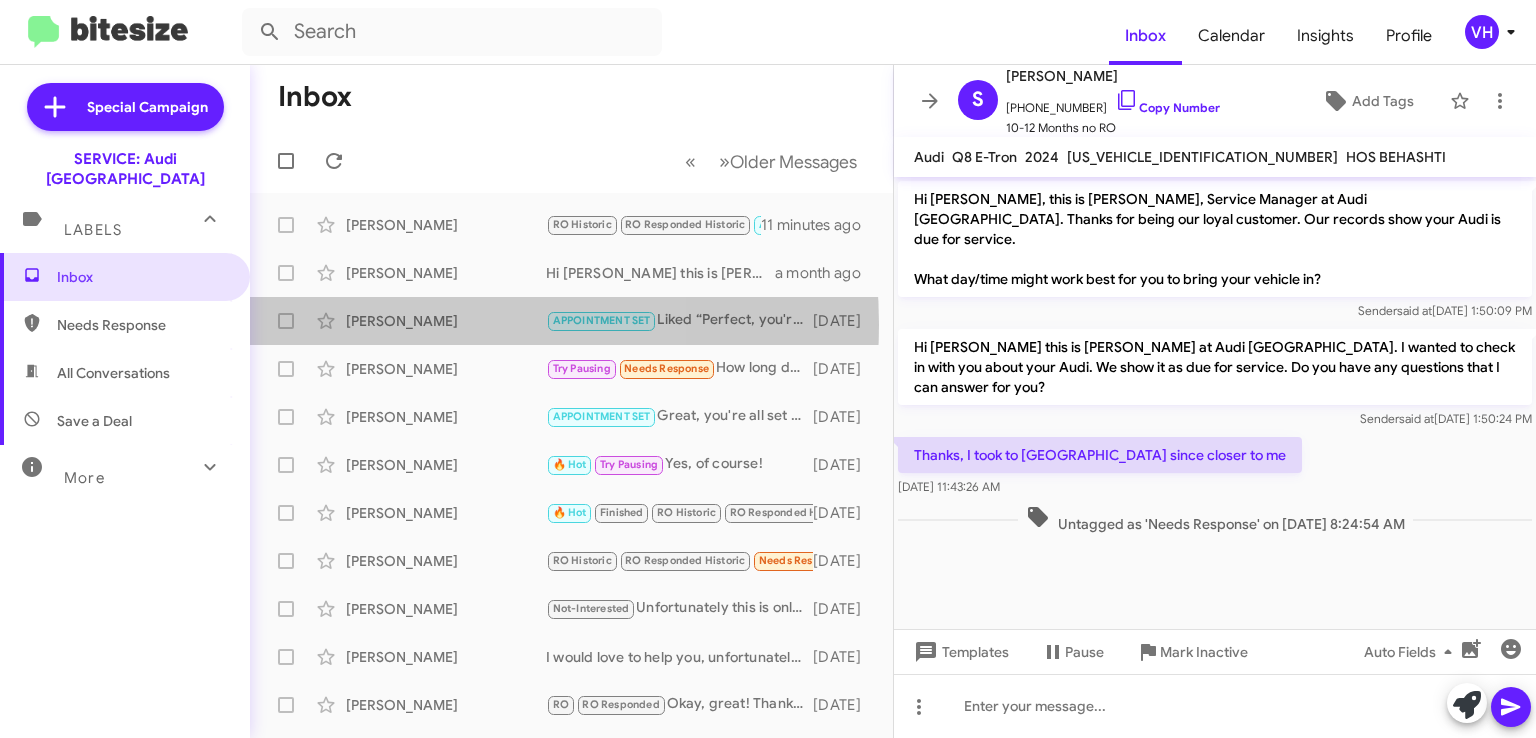 click on "[PERSON_NAME]" 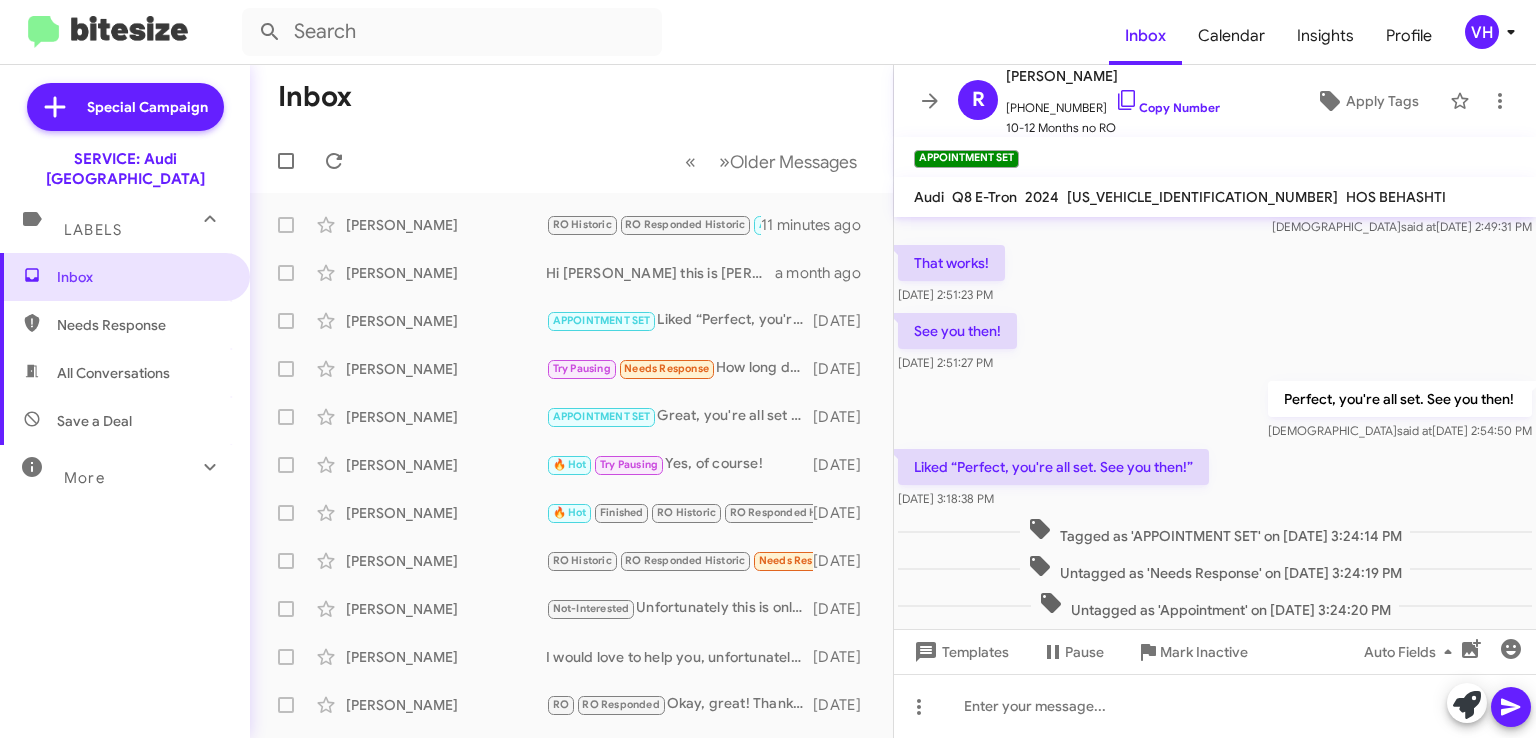 scroll, scrollTop: 287, scrollLeft: 0, axis: vertical 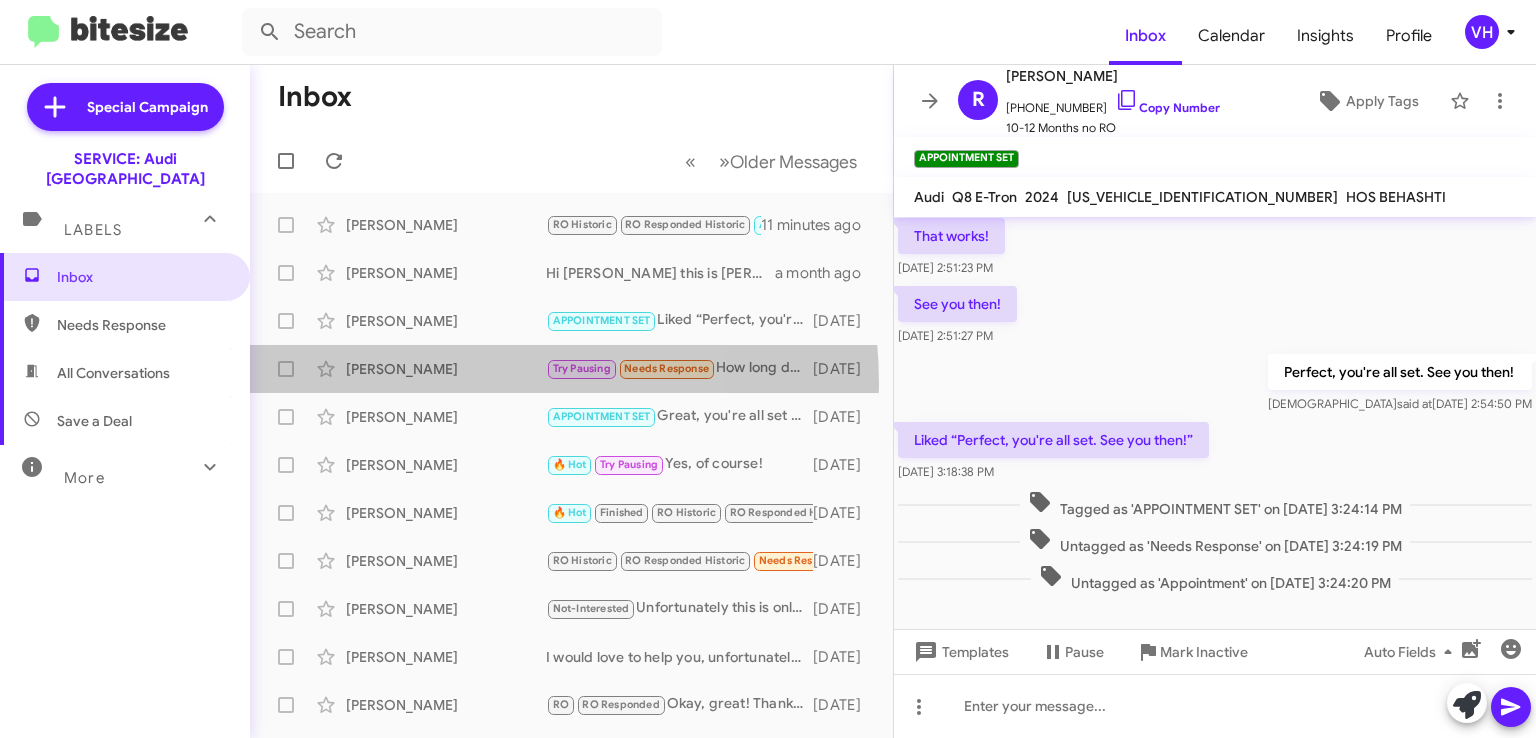 click on "Lauren Dolmyer  Try Pausing   Needs Response   How long do you think it will take? I might need a loaner car if that's an option   5 days ago" 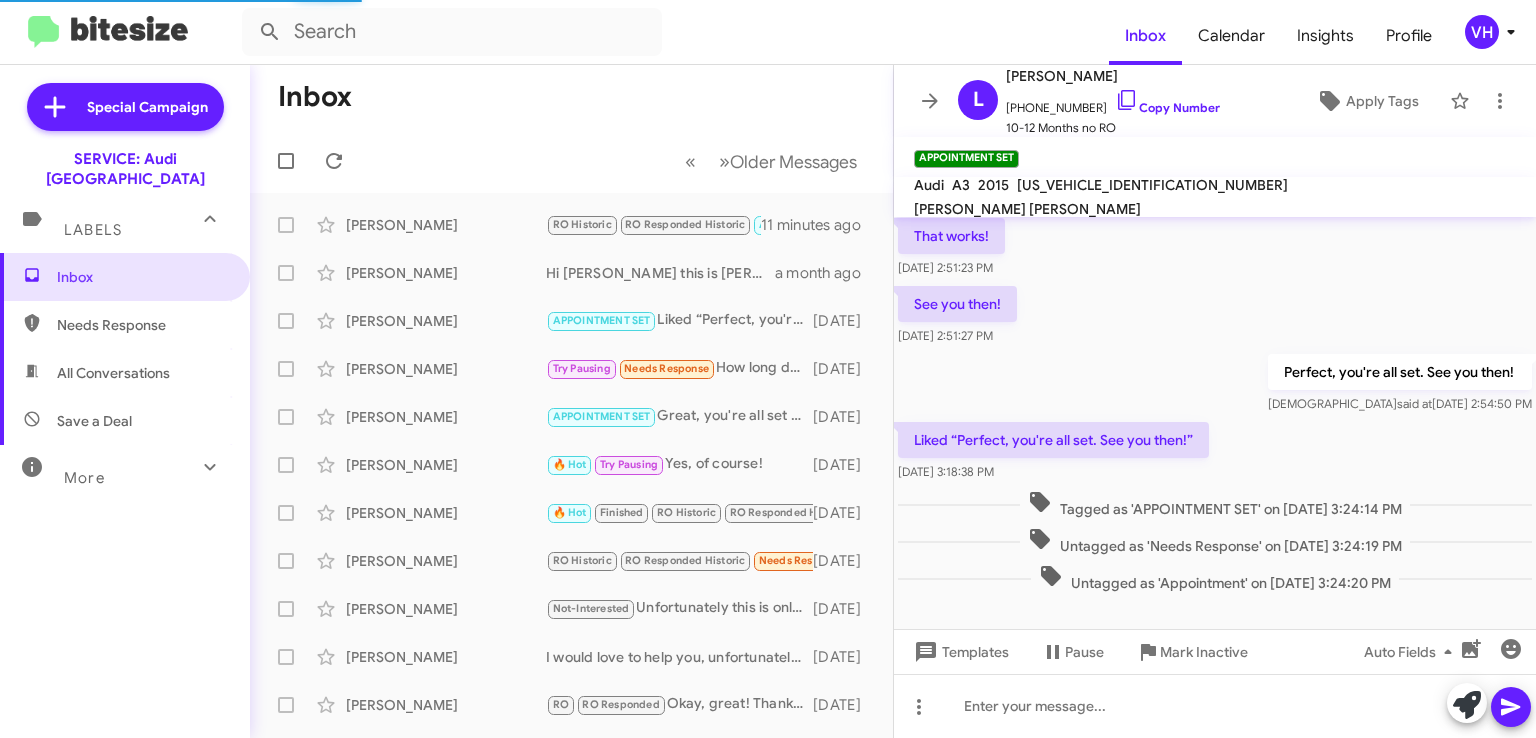 scroll, scrollTop: 72, scrollLeft: 0, axis: vertical 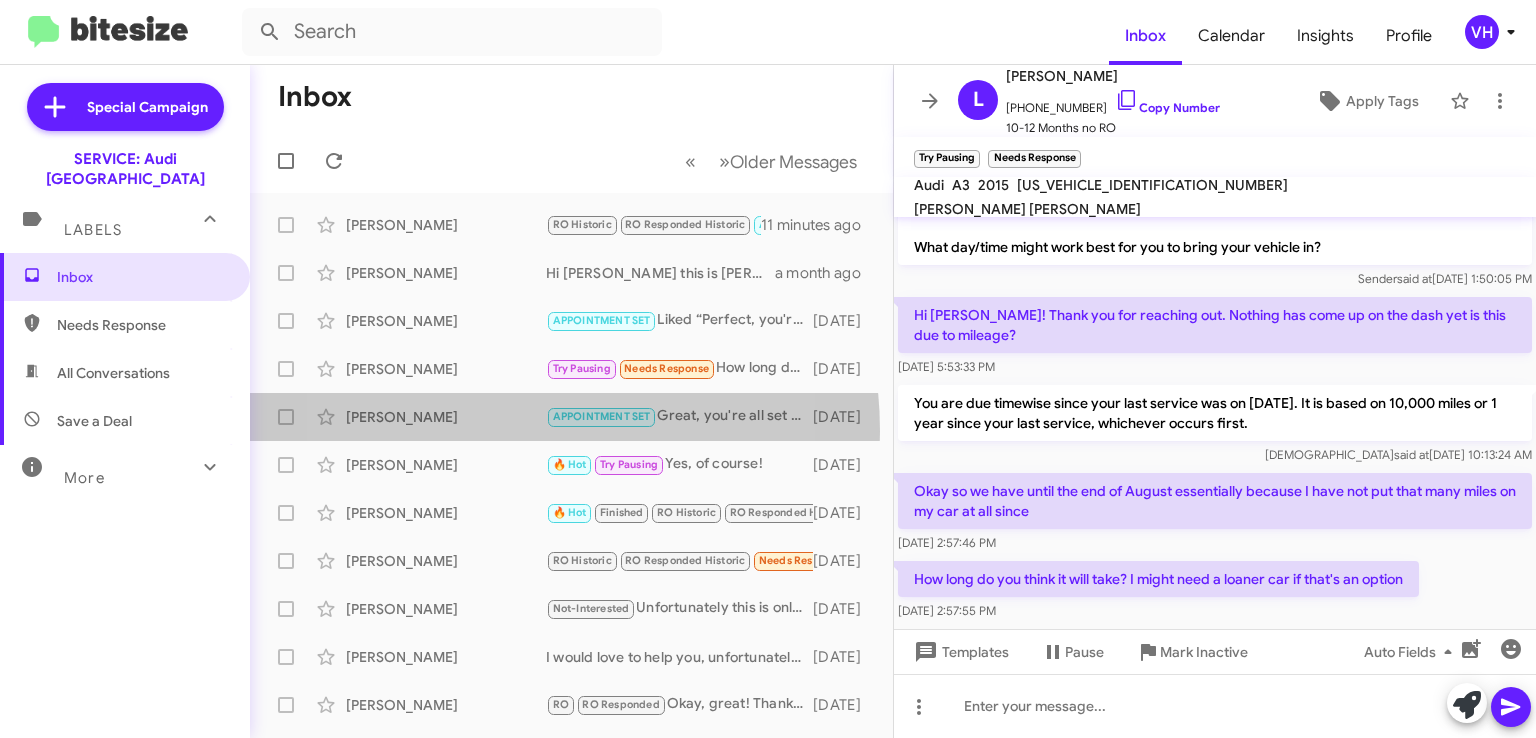 click on "Reginald Watson  APPOINTMENT SET   Great, you're all set for Friday 7/25 at 8:30am. We will see you then. Have a nice holiday weekend!   5 days ago" 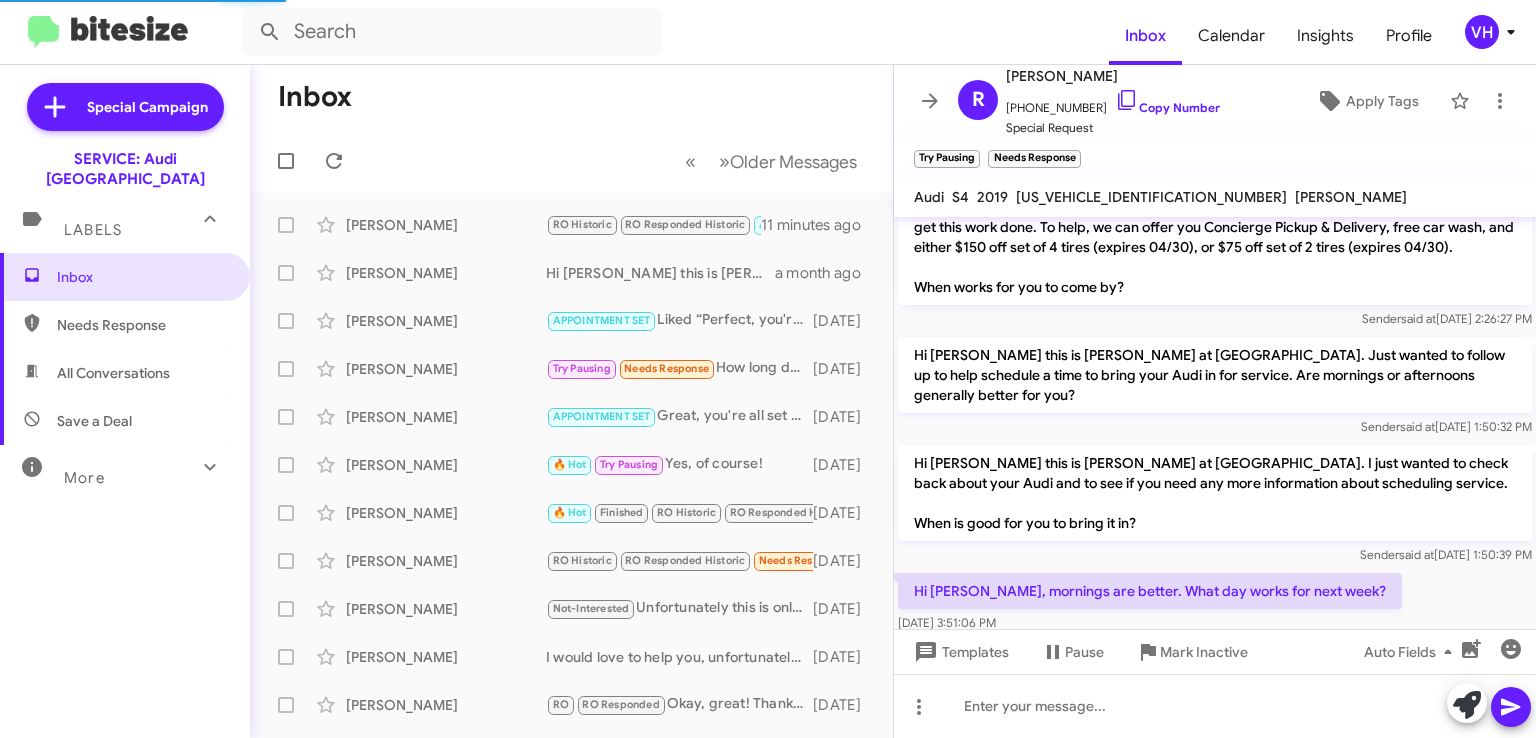 scroll, scrollTop: 1110, scrollLeft: 0, axis: vertical 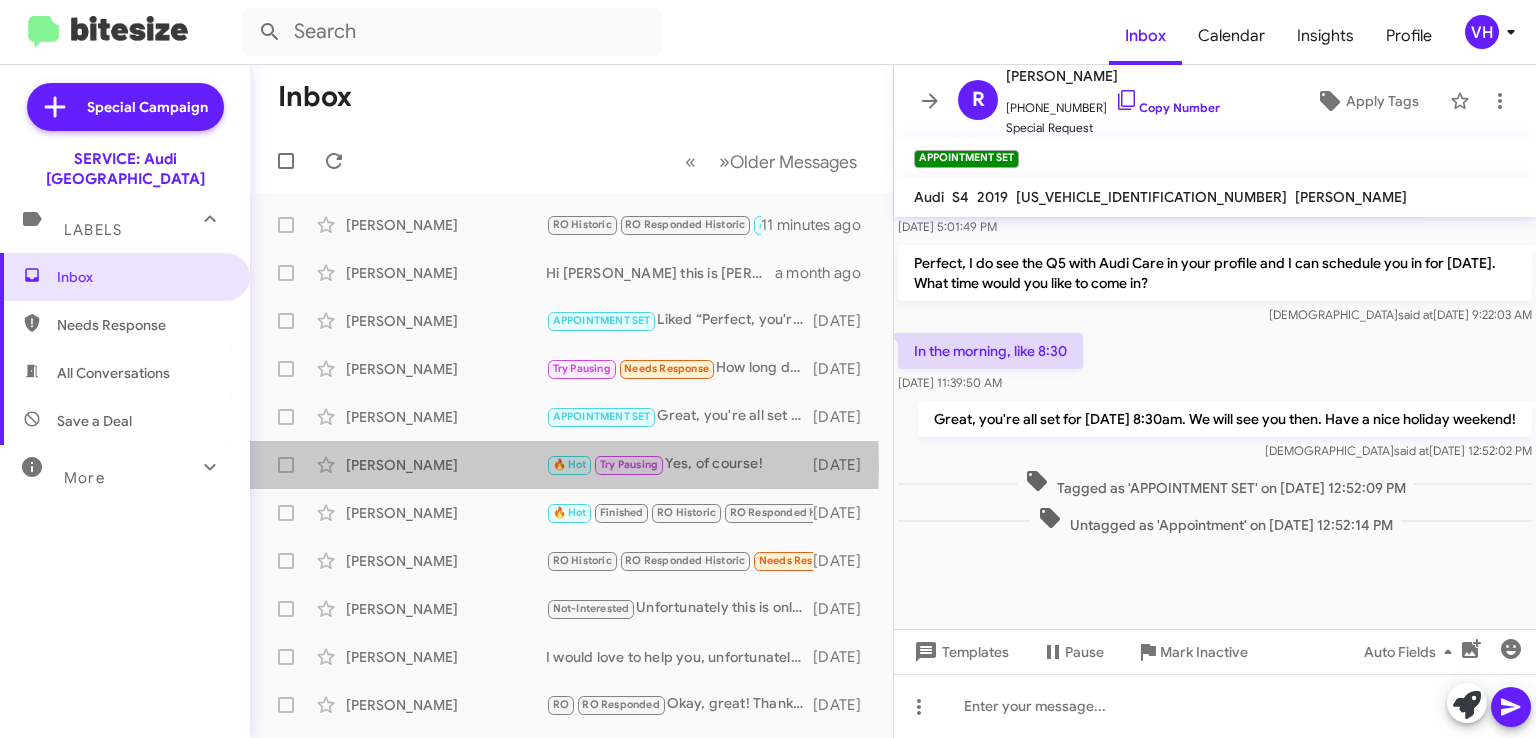 click on "[PERSON_NAME]" 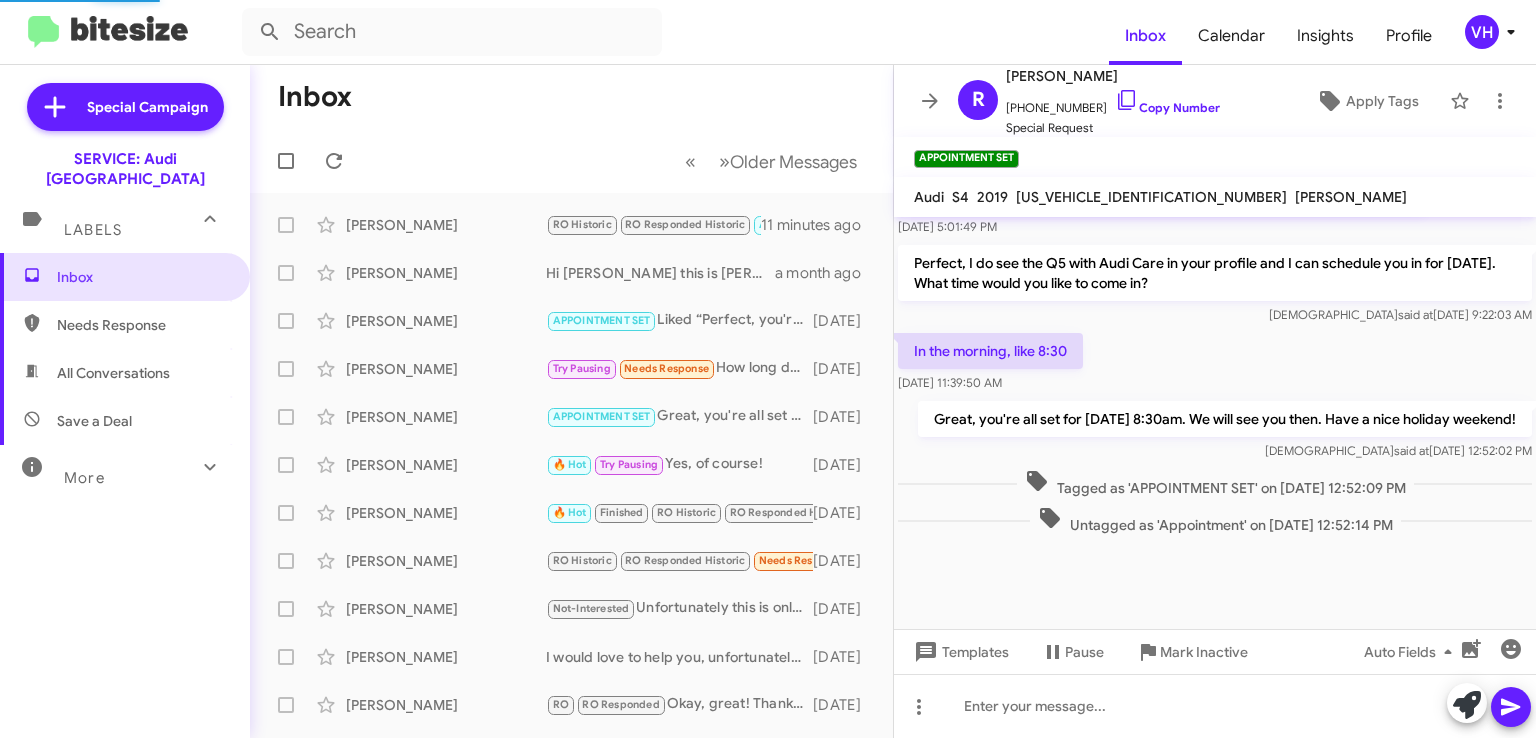 scroll, scrollTop: 896, scrollLeft: 0, axis: vertical 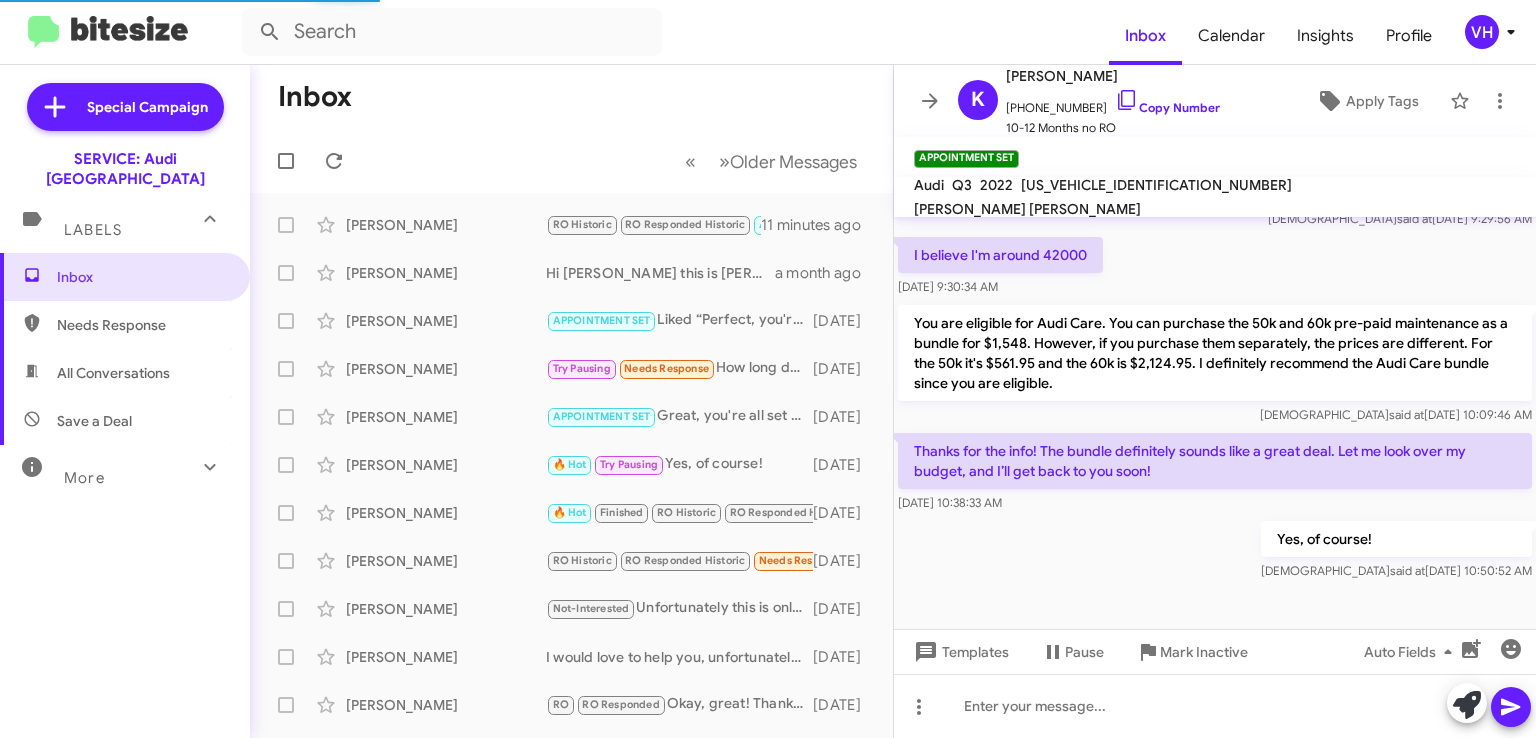 click on "[PERSON_NAME]" 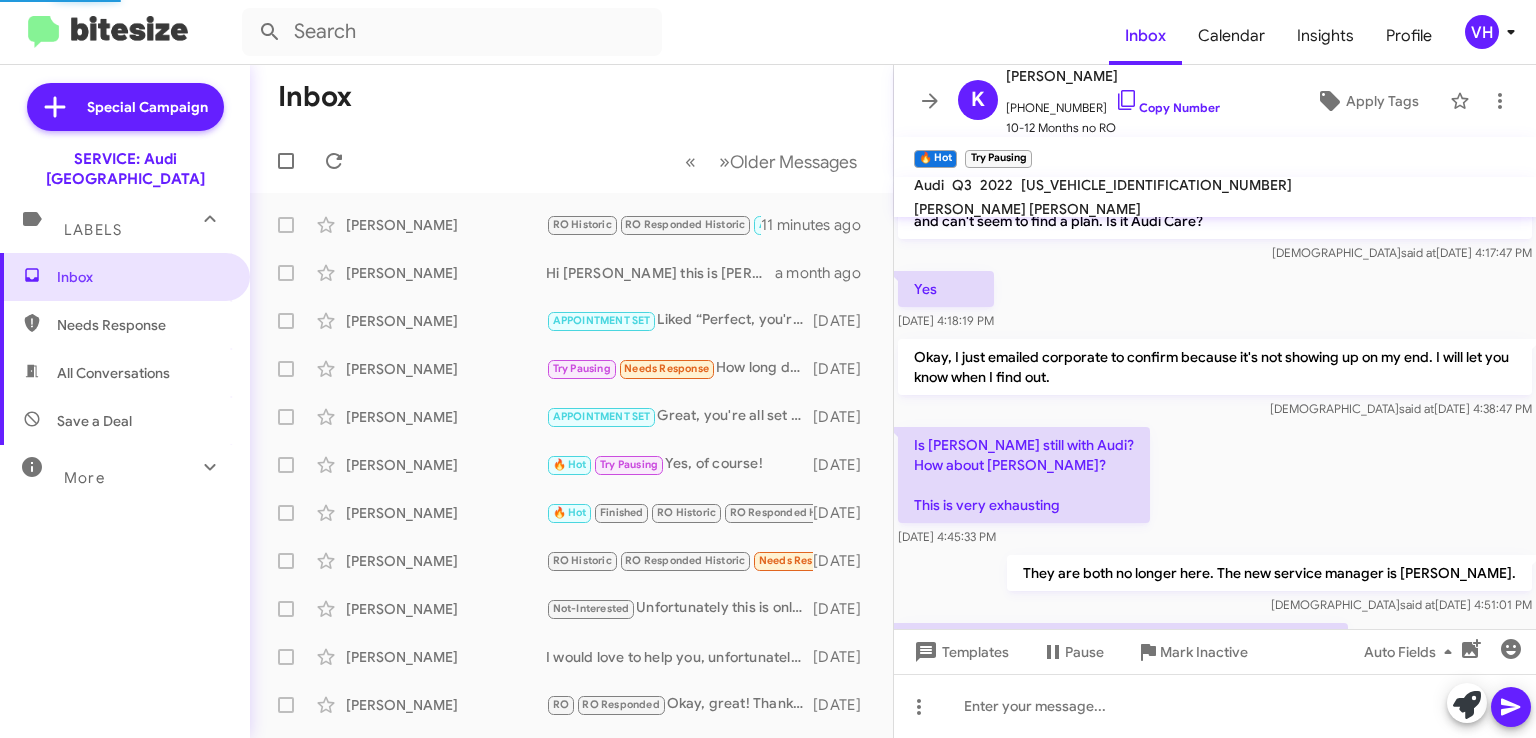 scroll, scrollTop: 0, scrollLeft: 0, axis: both 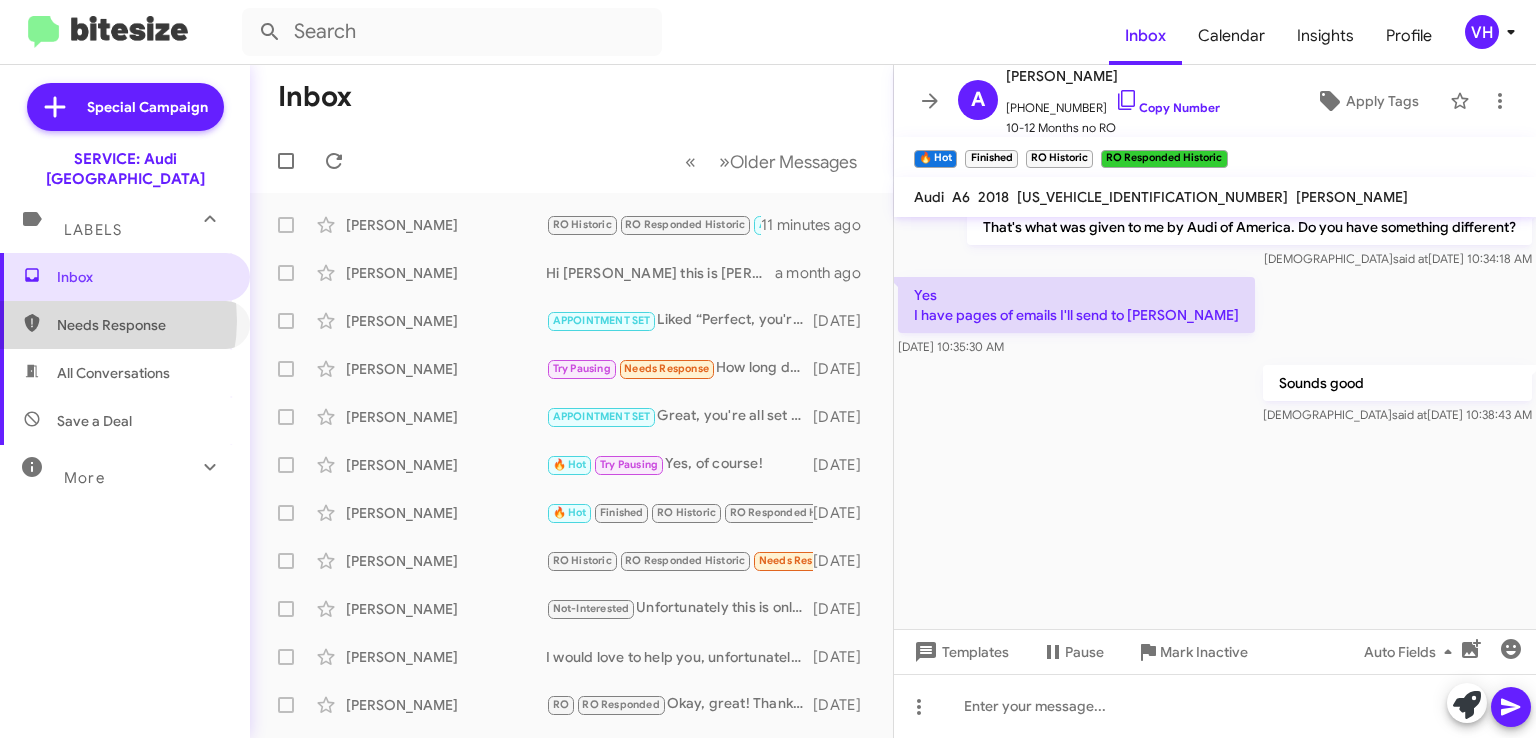 click on "Needs Response" at bounding box center (142, 325) 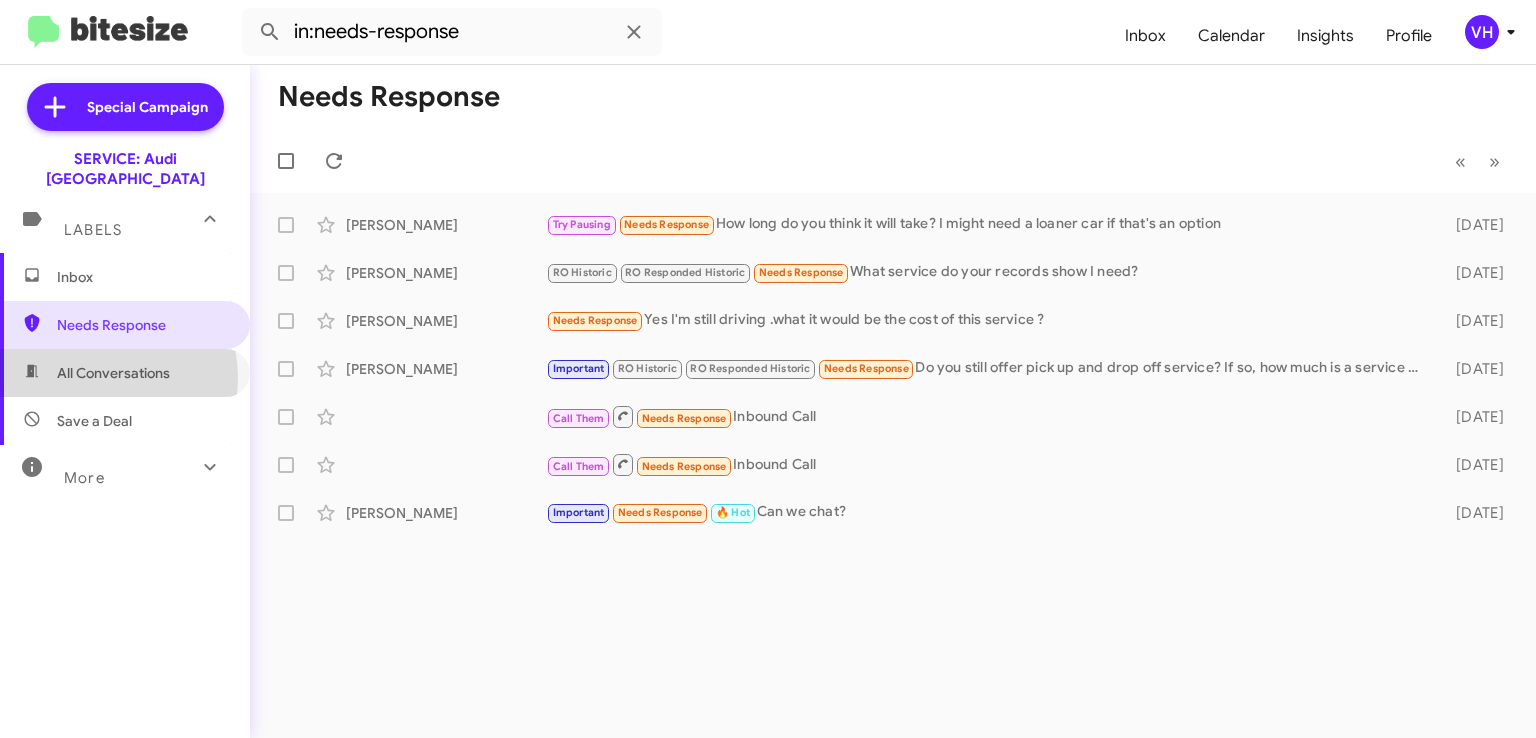 click on "All Conversations" at bounding box center (113, 373) 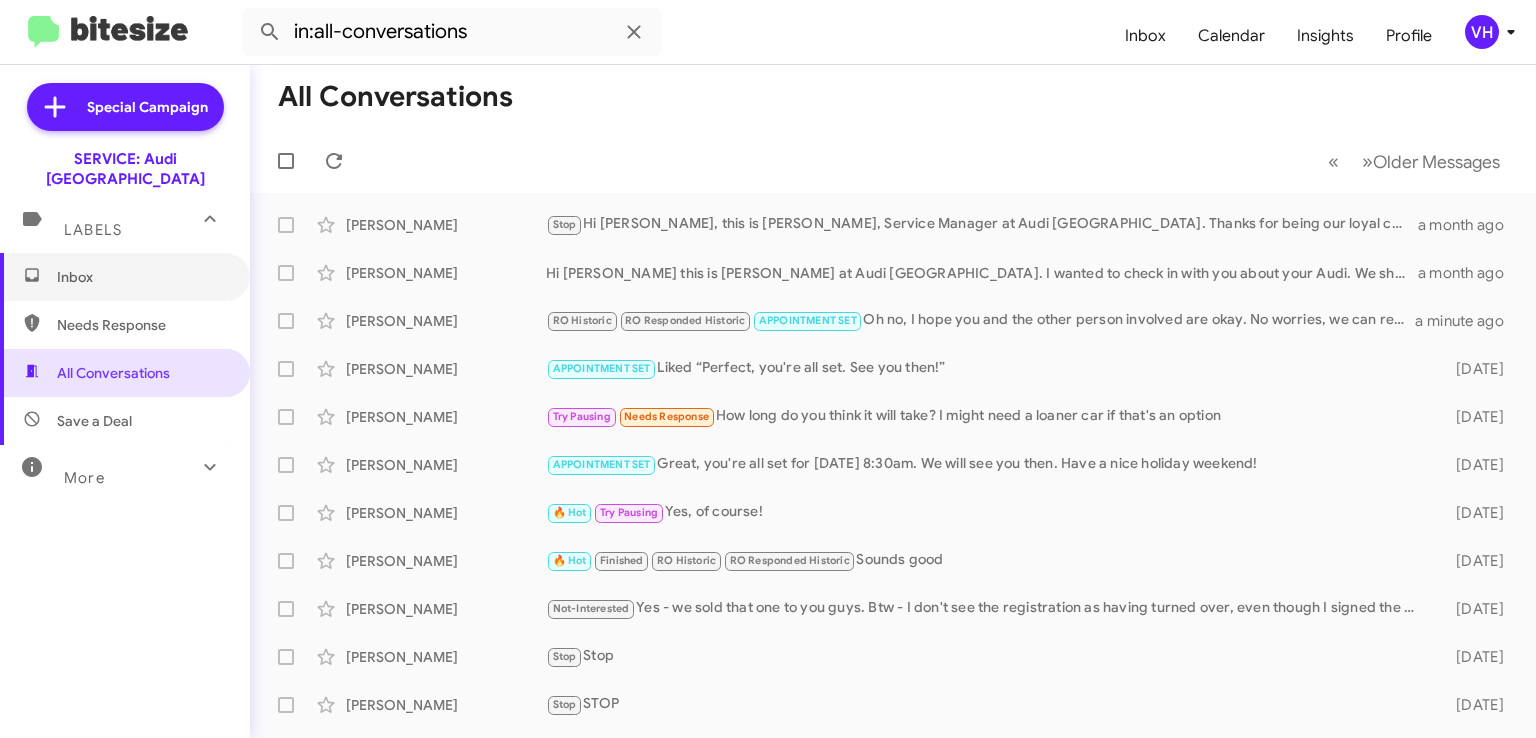 click on "Inbox" at bounding box center (125, 277) 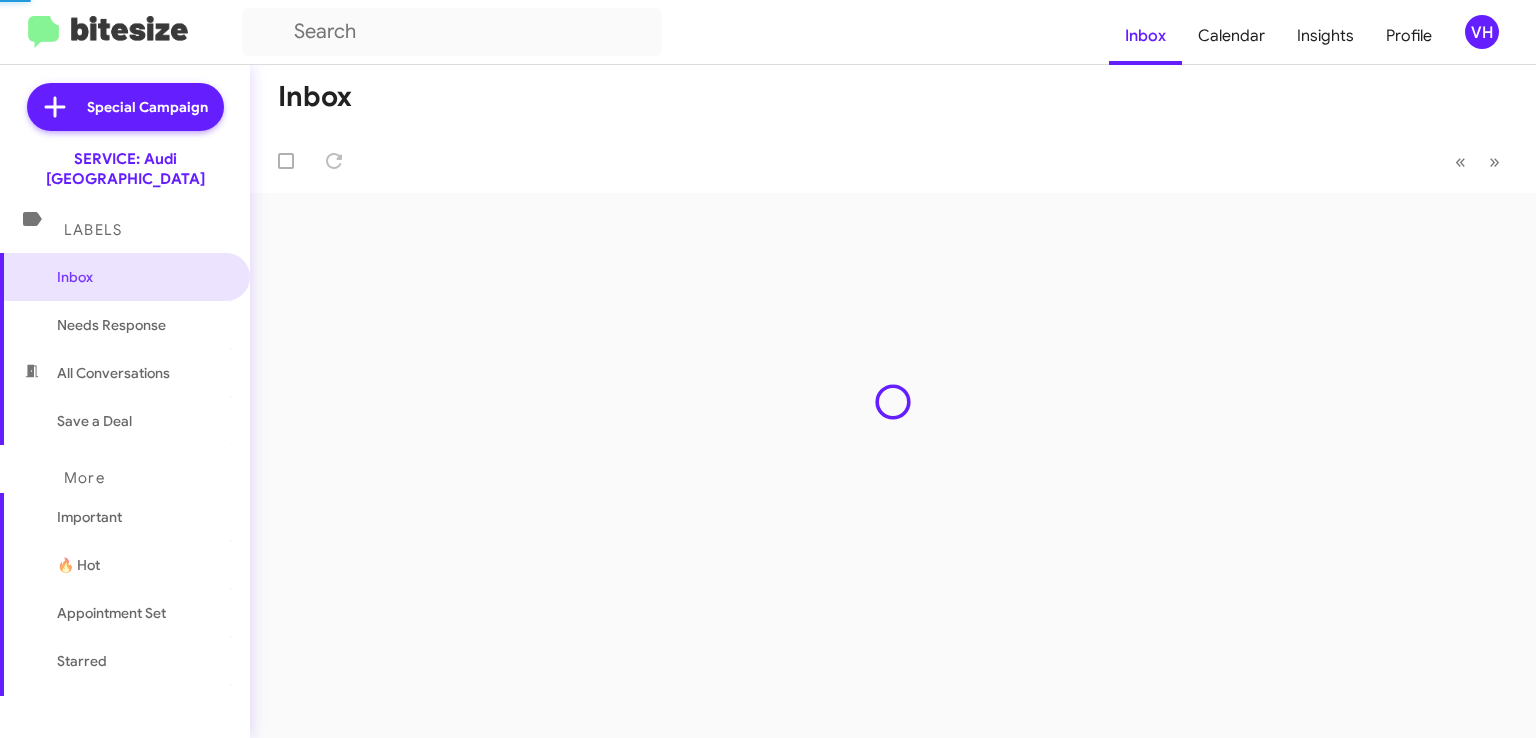 scroll, scrollTop: 0, scrollLeft: 0, axis: both 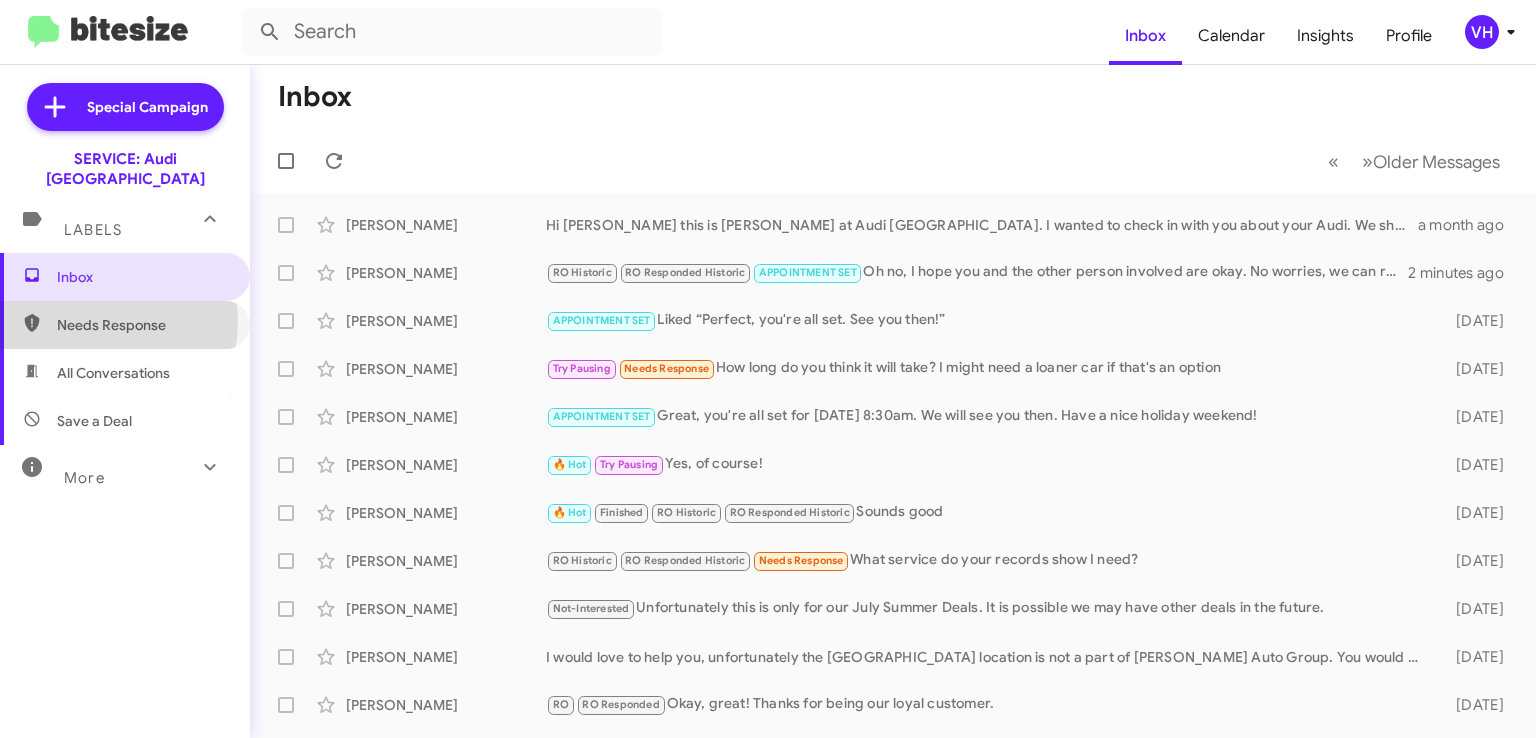 click on "Needs Response" at bounding box center (142, 325) 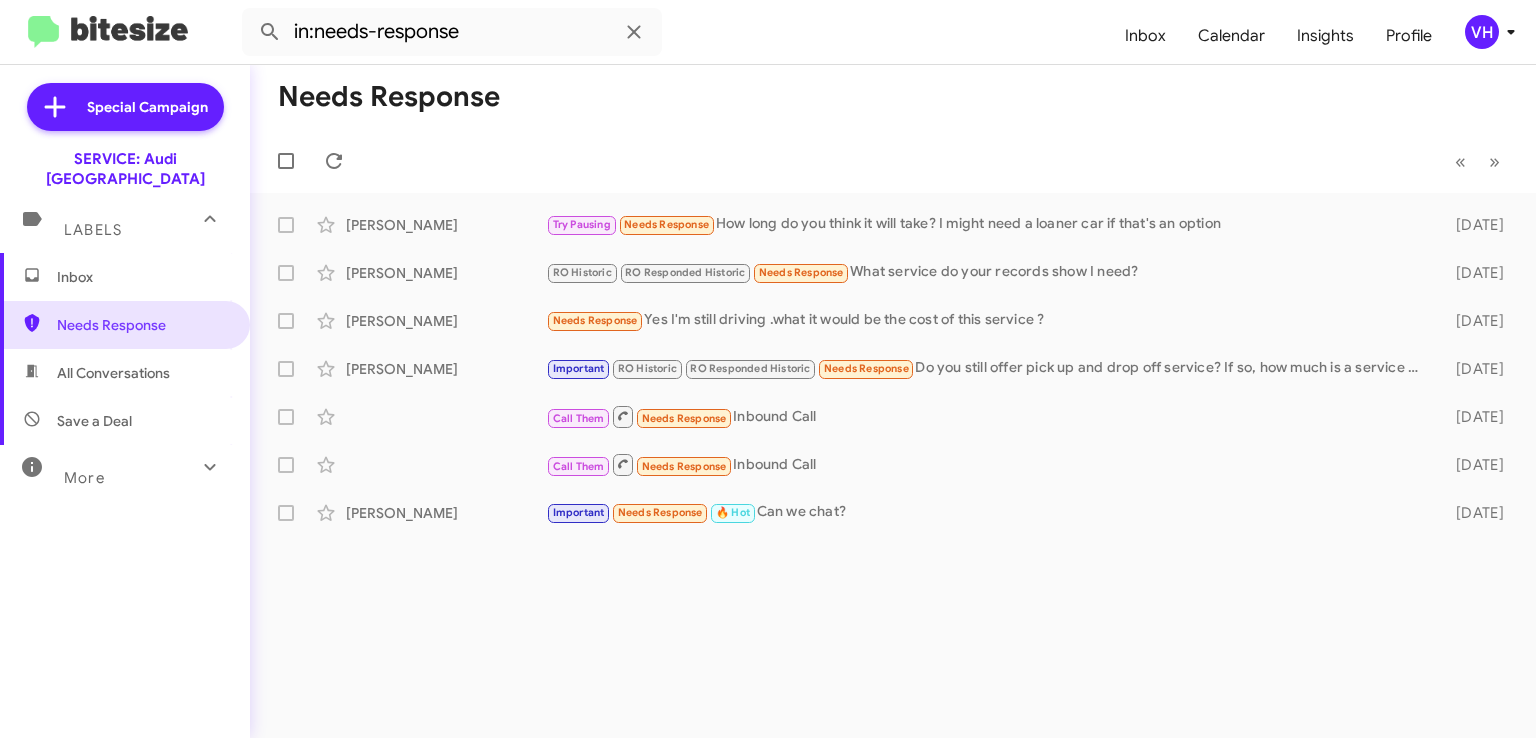 click on "Labels" at bounding box center (105, 221) 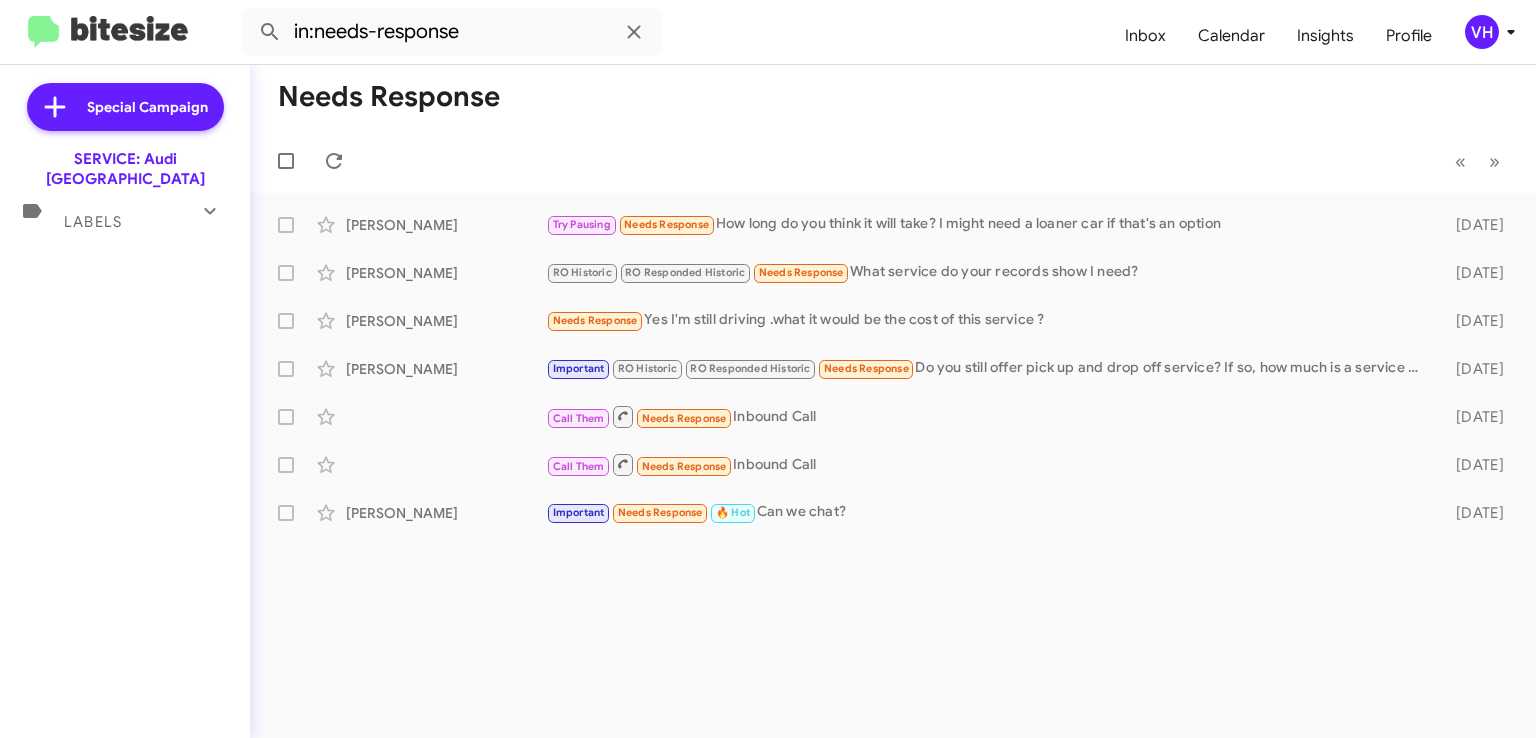 click on "Labels" at bounding box center [105, 213] 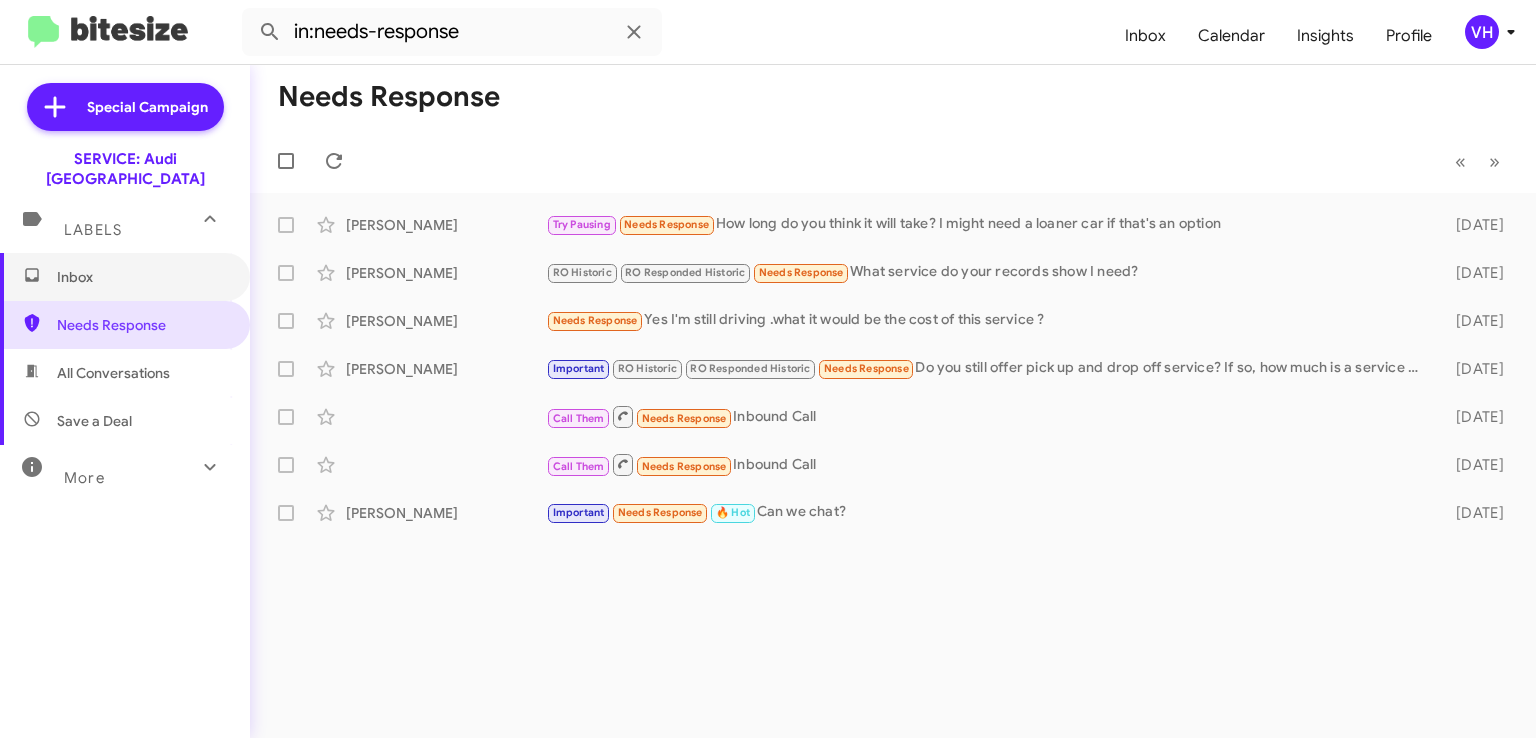 click on "Inbox" at bounding box center [142, 277] 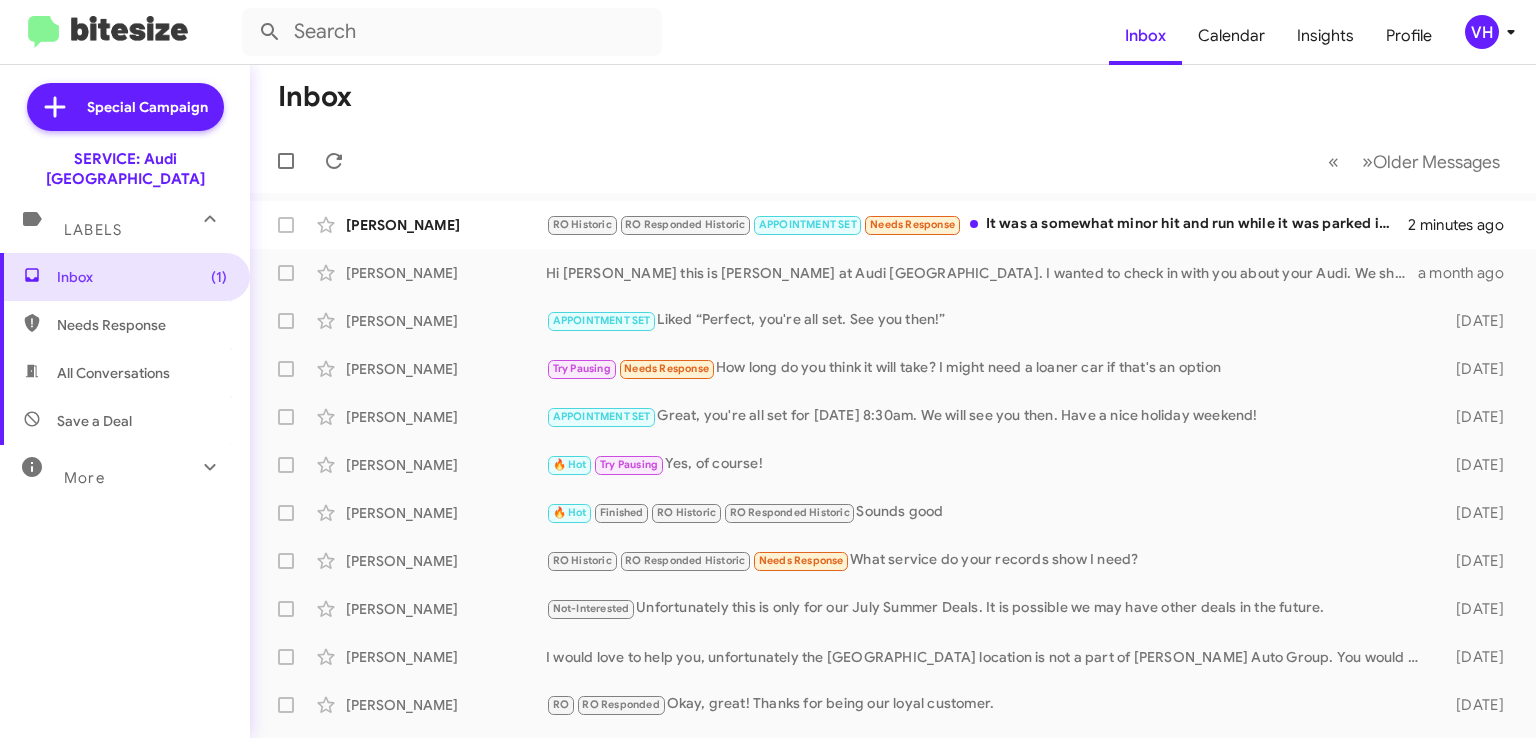 click on "Royce Chrys  RO Historic   RO Responded Historic   APPOINTMENT SET   Needs Response   It was a somewhat minor hit and run while it was parked in a Safeway parking lot   2 minutes ago" 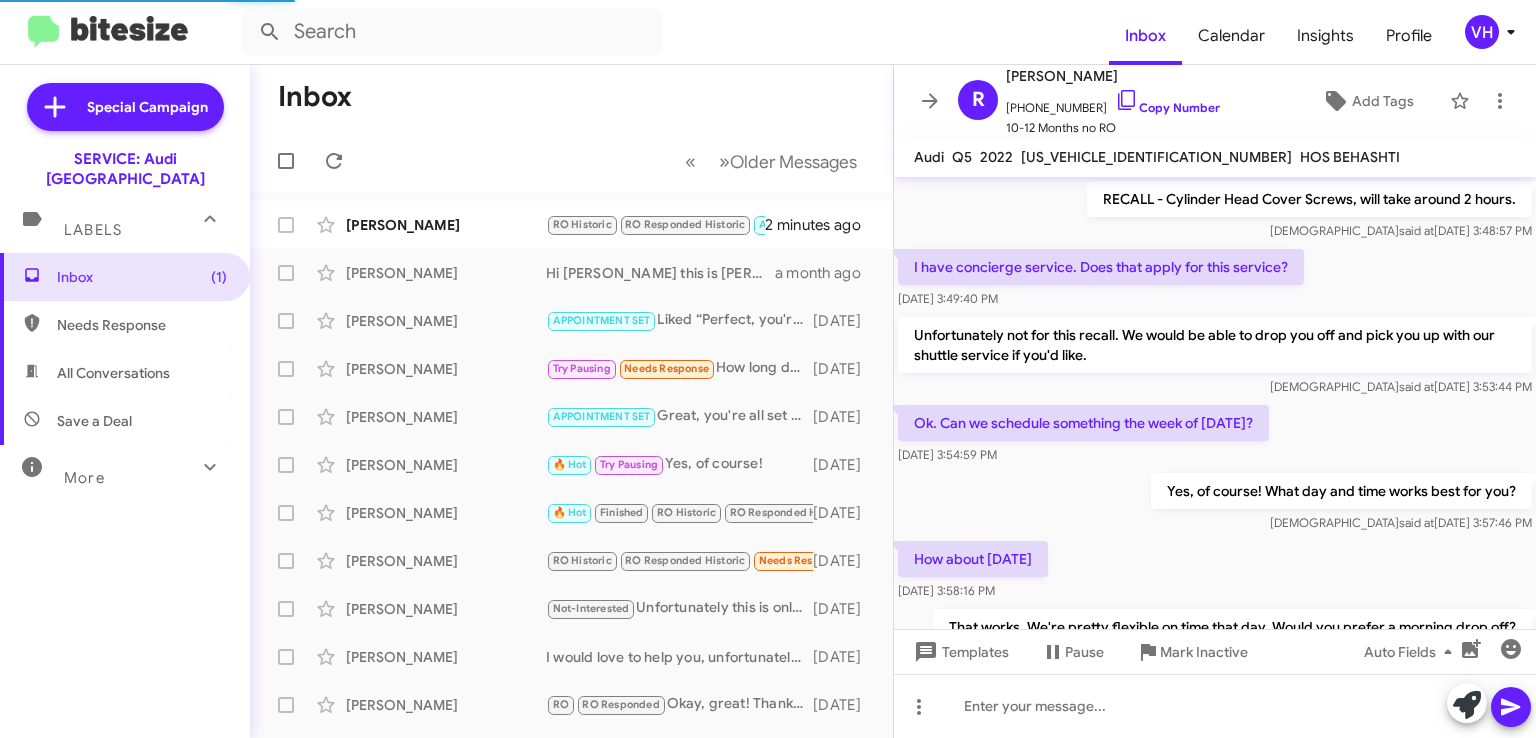 scroll, scrollTop: 1016, scrollLeft: 0, axis: vertical 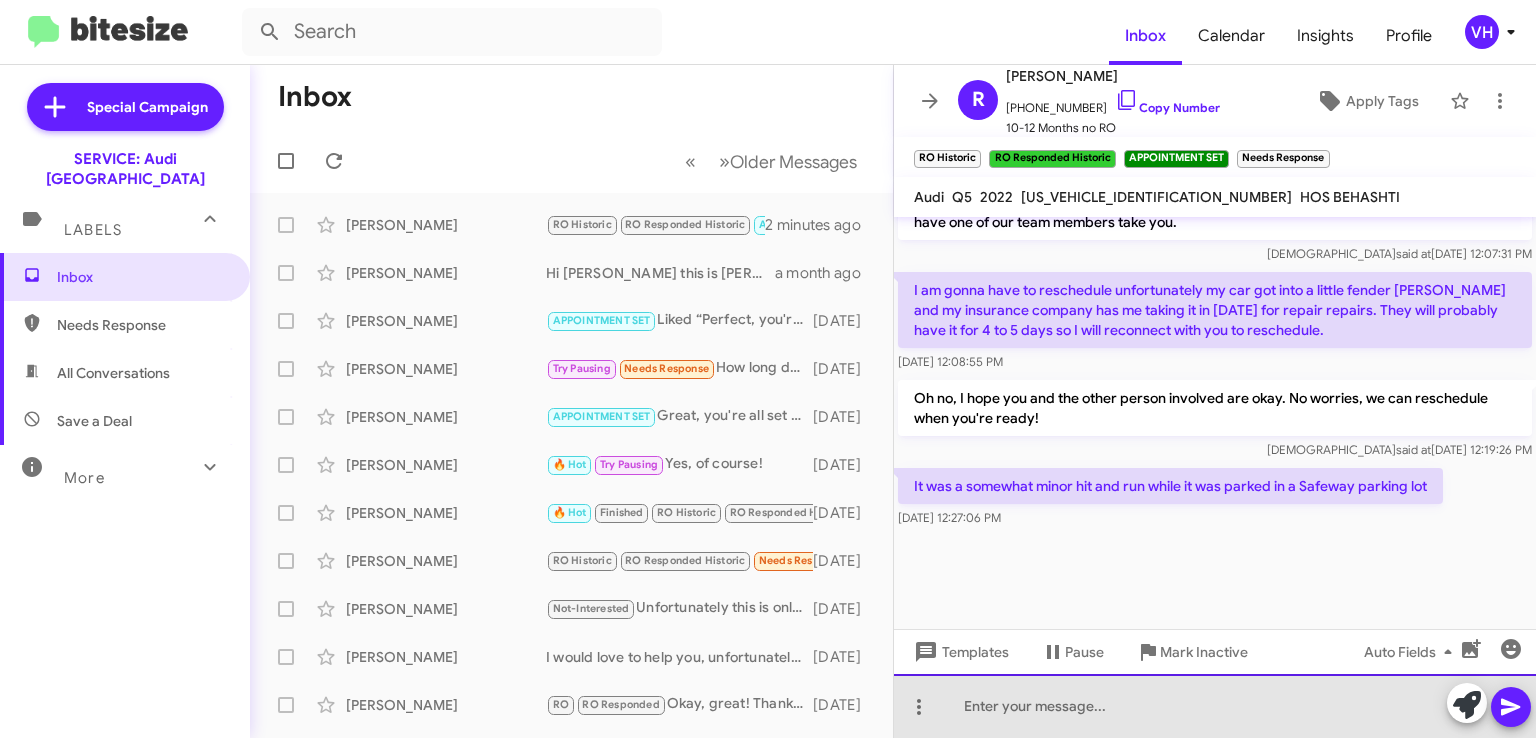 click 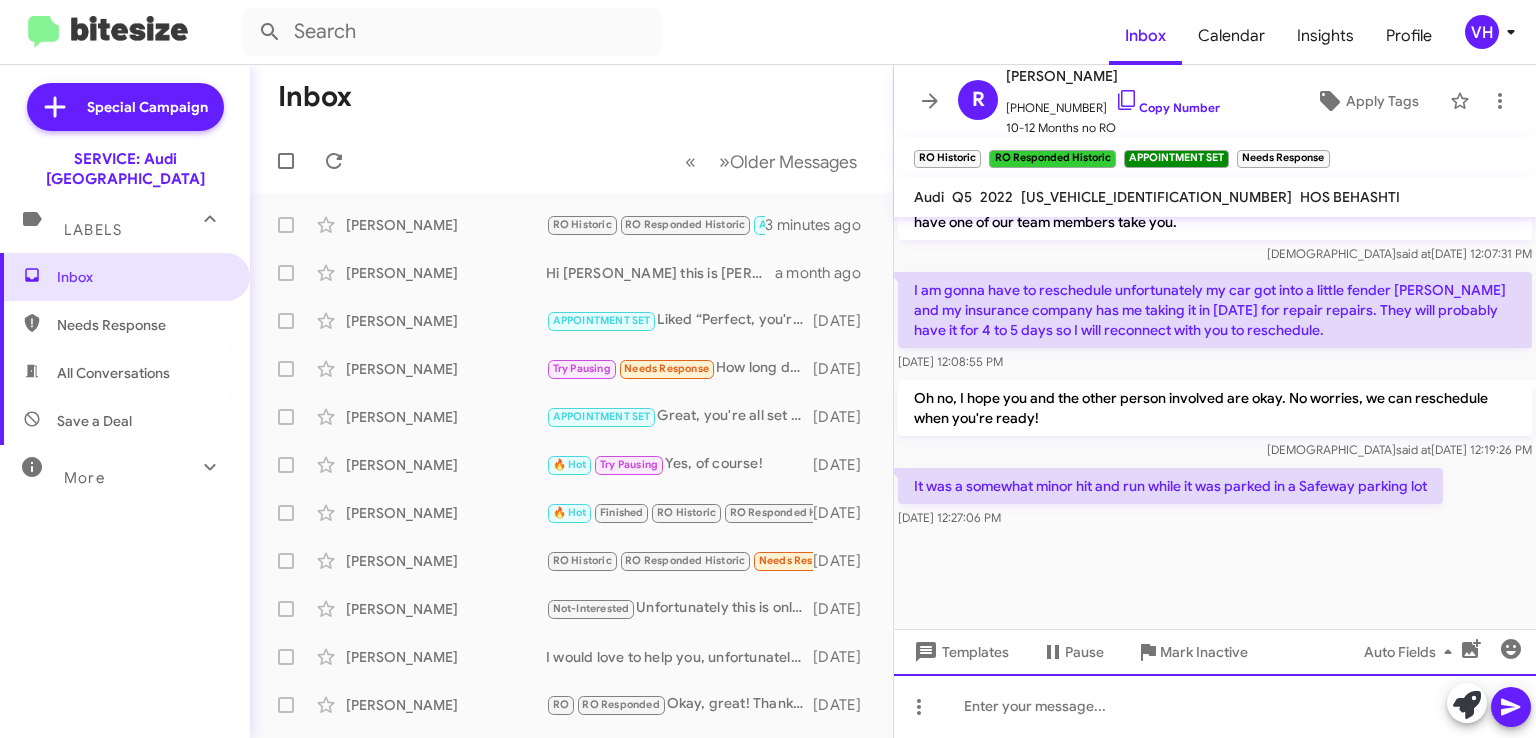 type 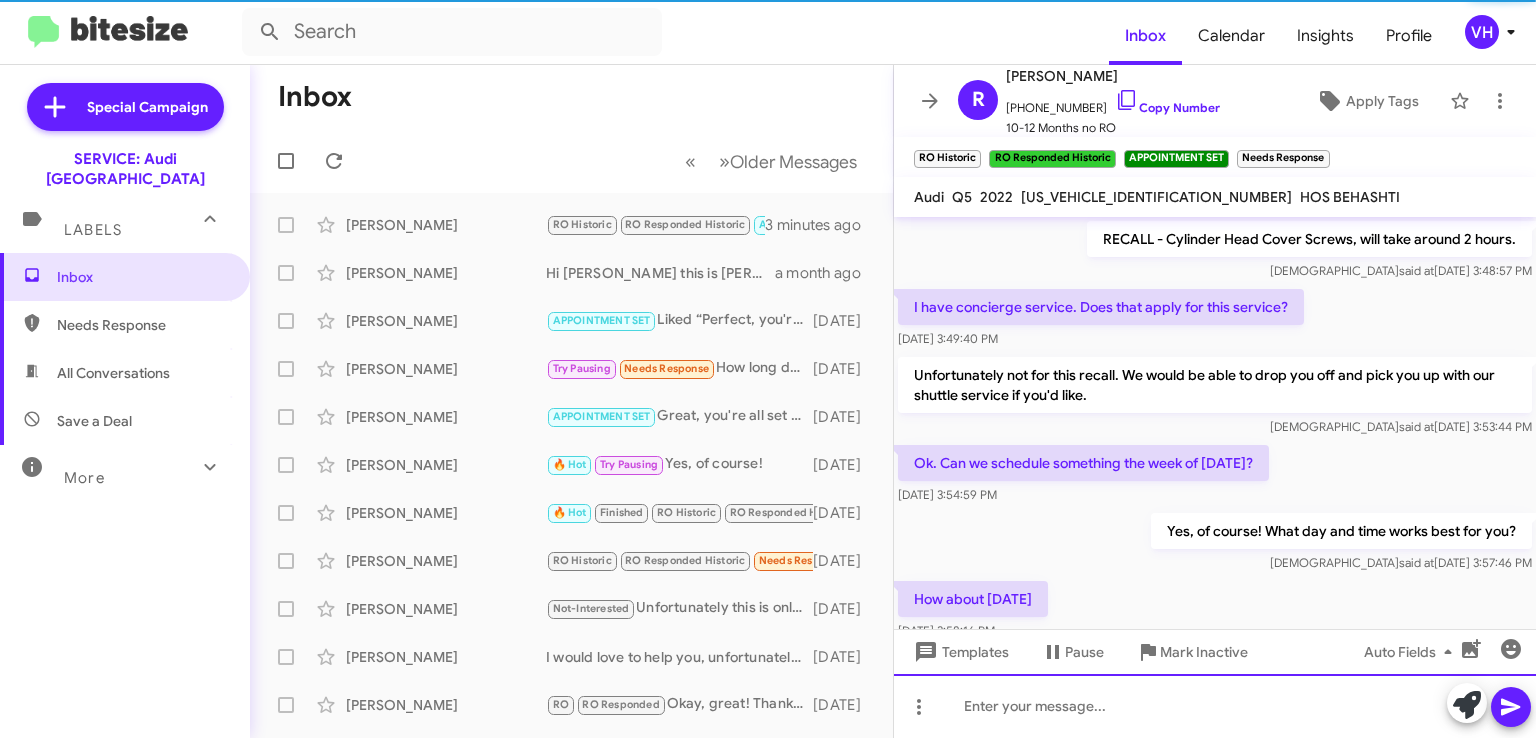 scroll, scrollTop: 100, scrollLeft: 0, axis: vertical 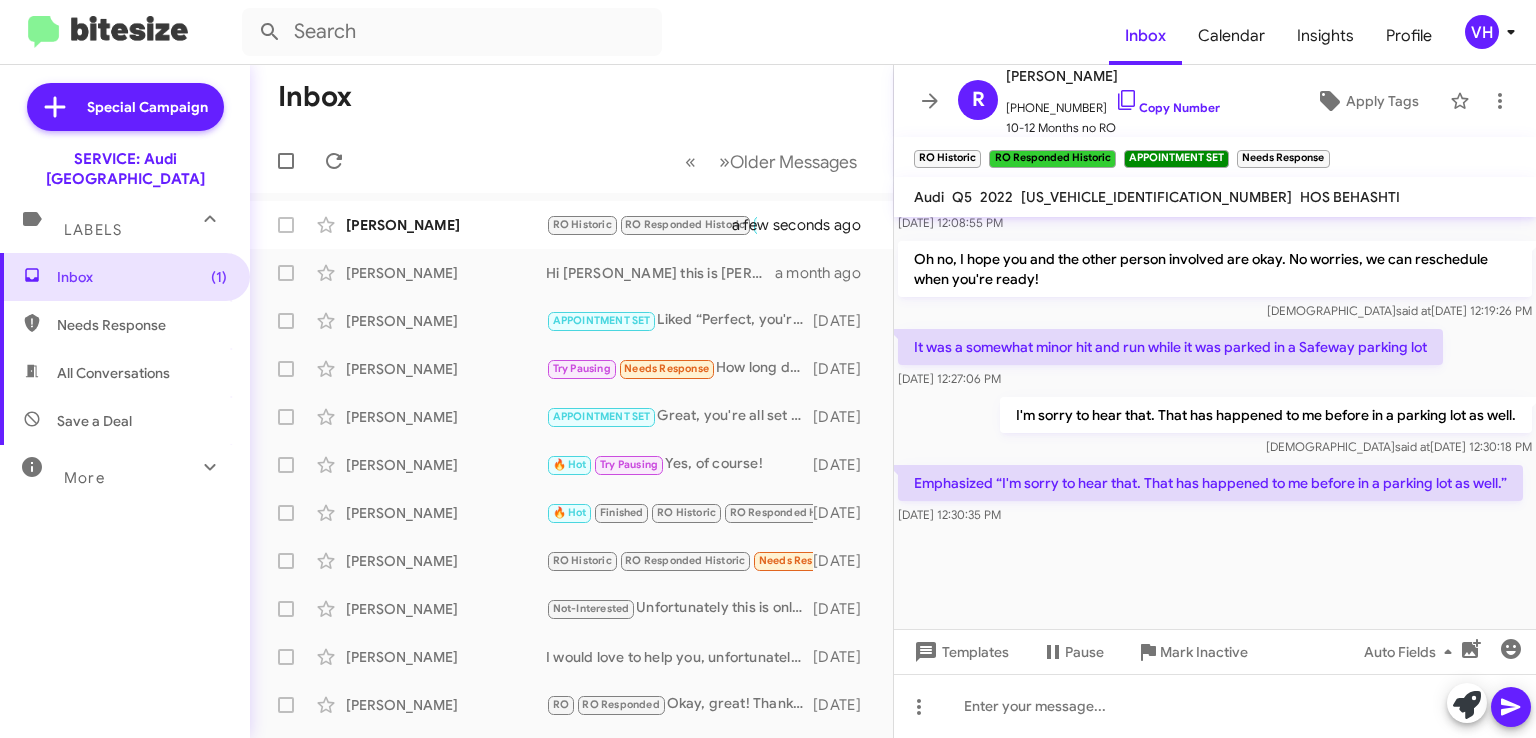 click on "WA1EAAFY2N2127084" 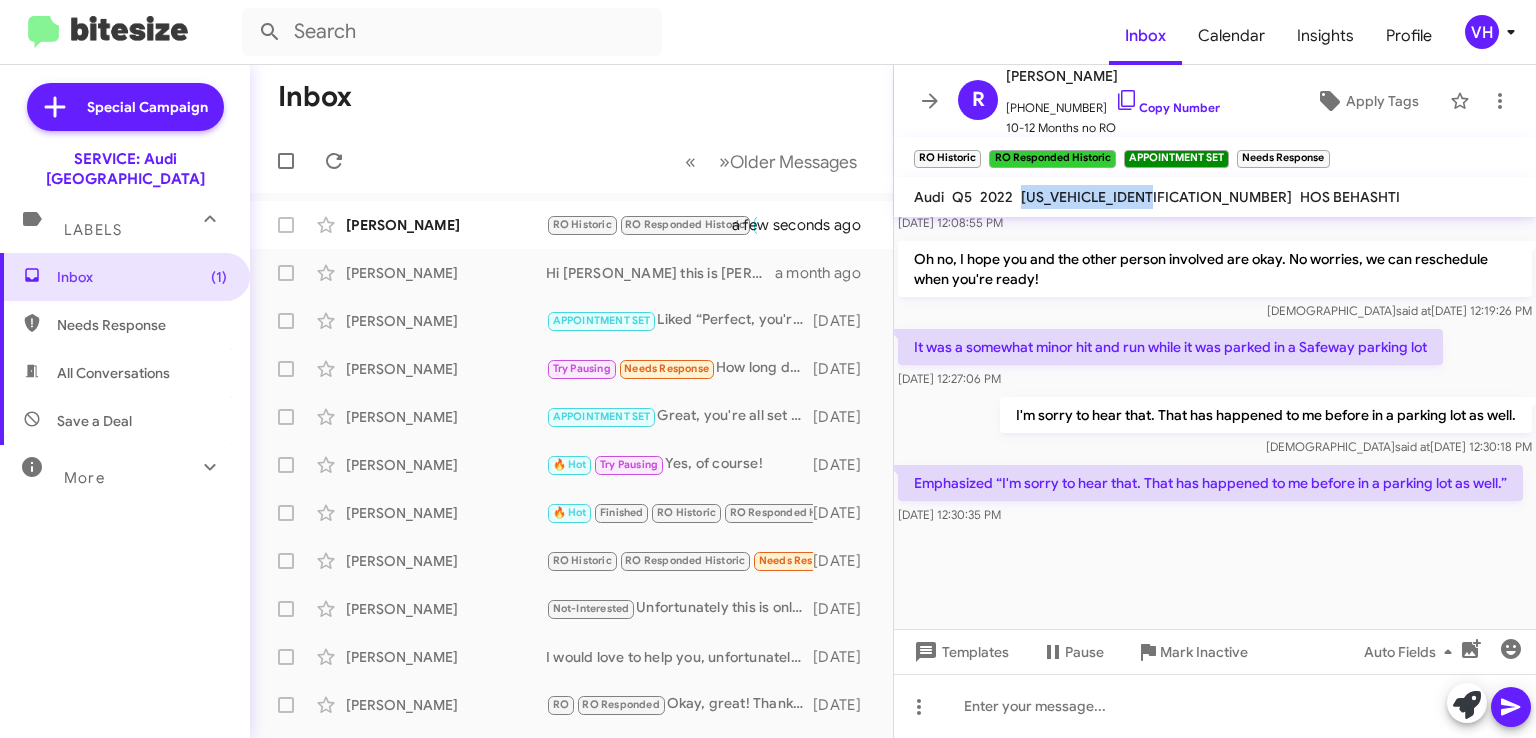 click on "WA1EAAFY2N2127084" 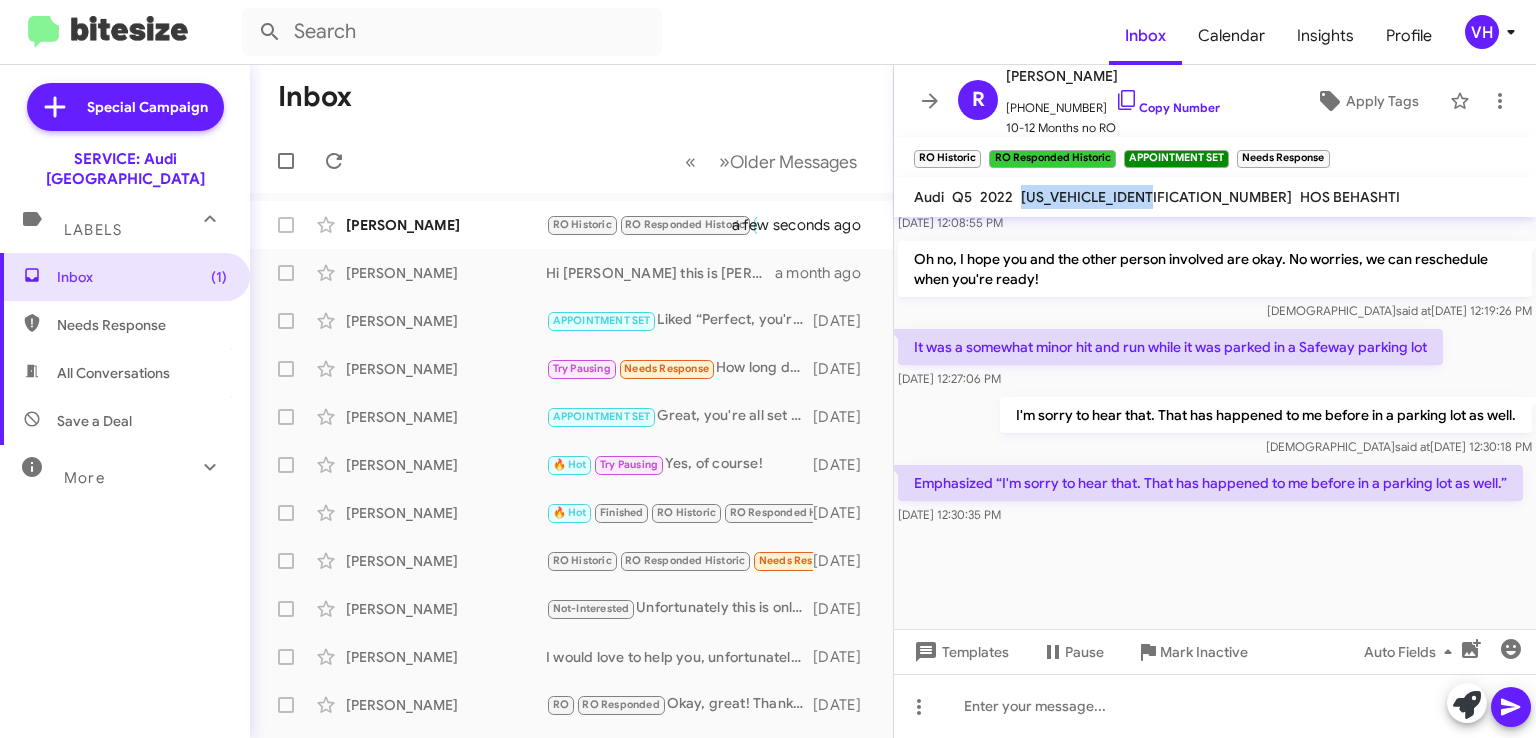 copy on "WA1EAAFY2N2127084" 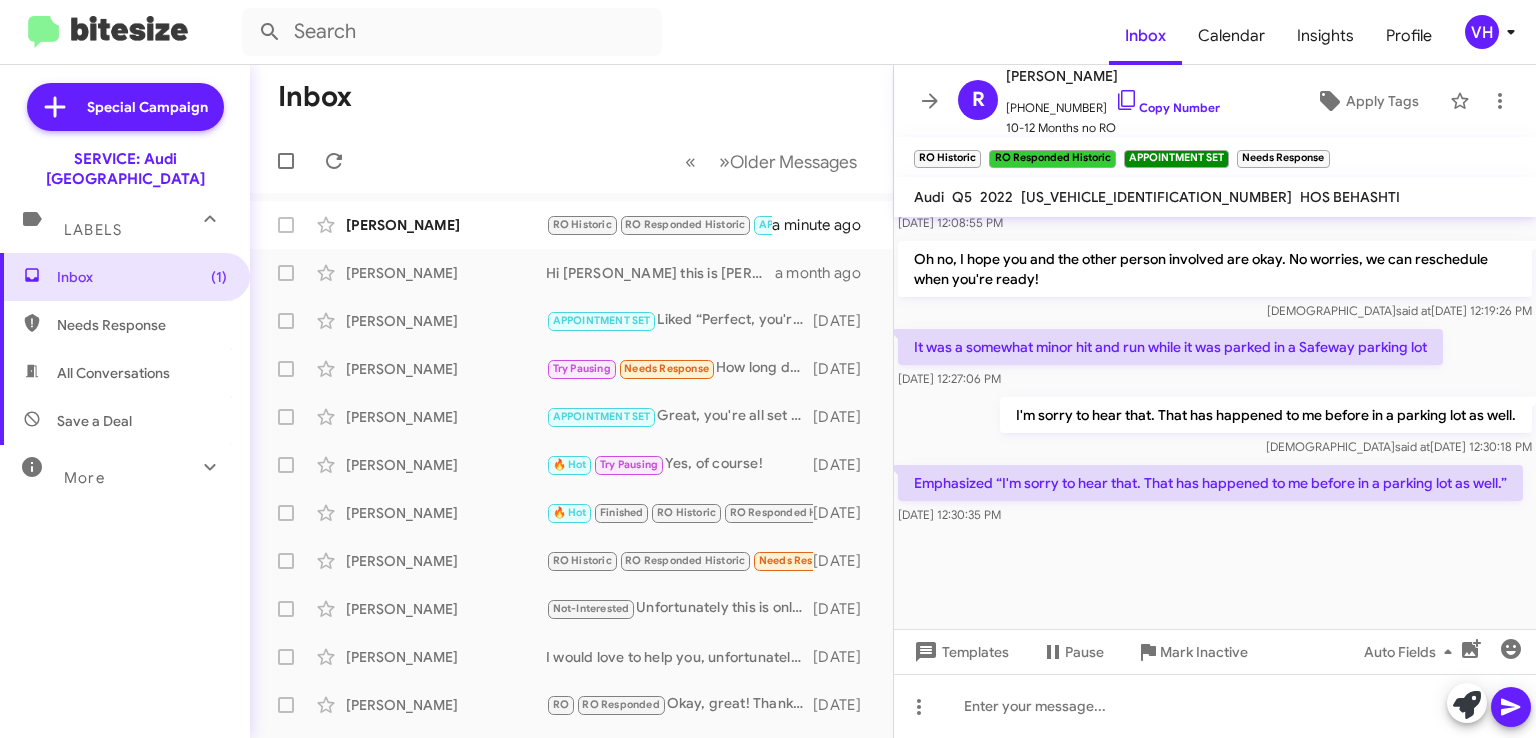 click on "Royce Chrys  RO Historic   RO Responded Historic   APPOINTMENT SET   Needs Response   Emphasized “I'm sorry to hear that. That has happened to me before in a parking lot as well.”   a minute ago" 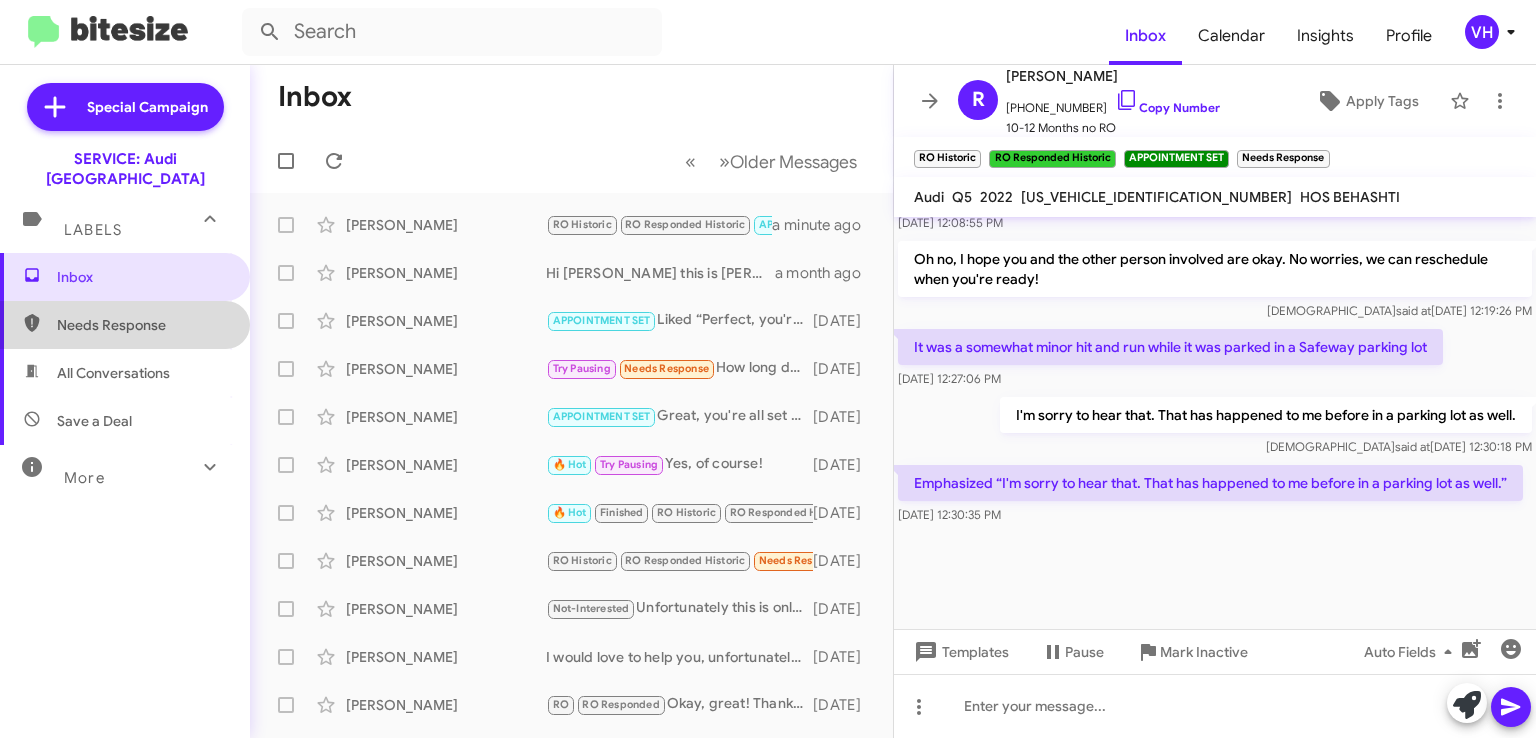click on "Needs Response" at bounding box center [125, 325] 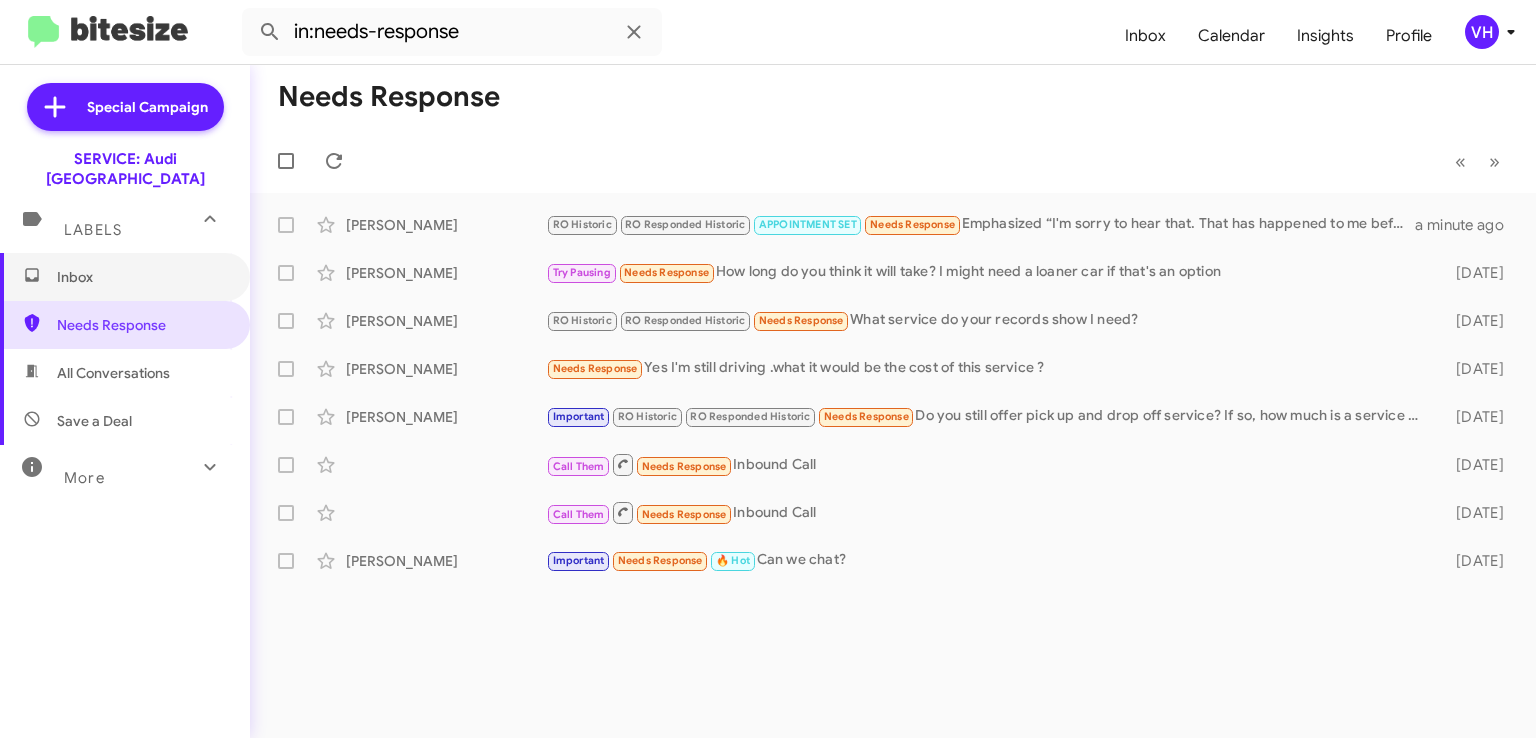 click on "Inbox" at bounding box center [142, 277] 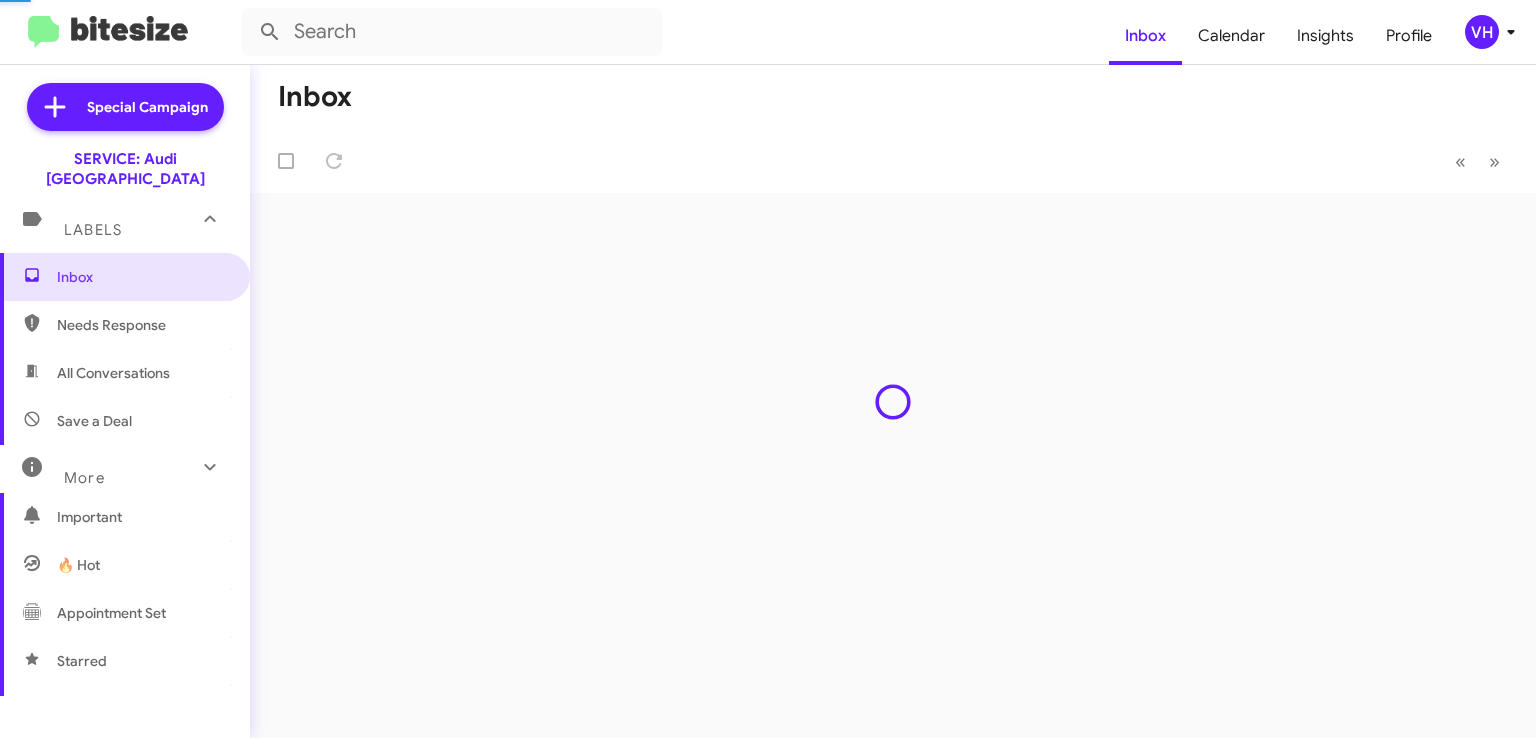 scroll, scrollTop: 0, scrollLeft: 0, axis: both 